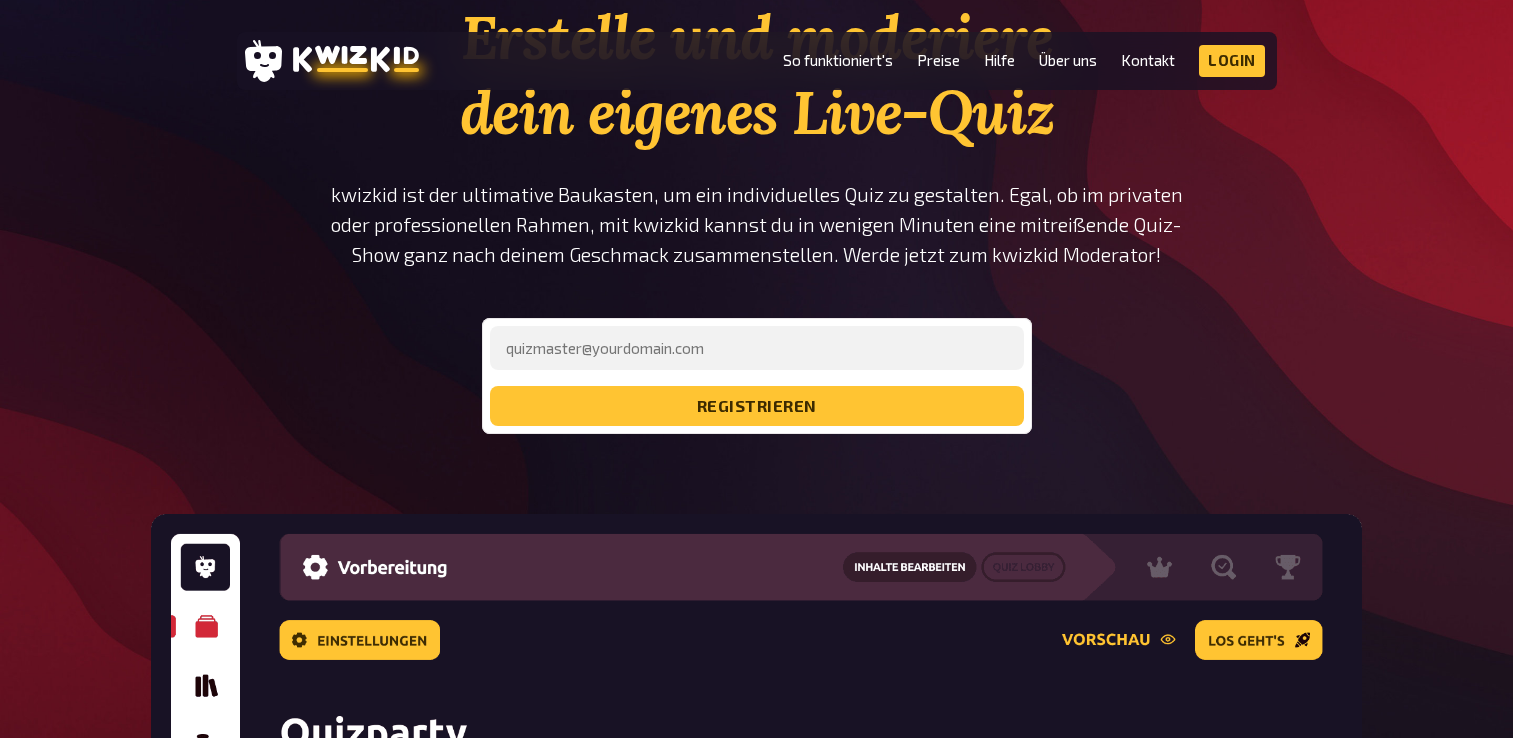 scroll, scrollTop: 0, scrollLeft: 0, axis: both 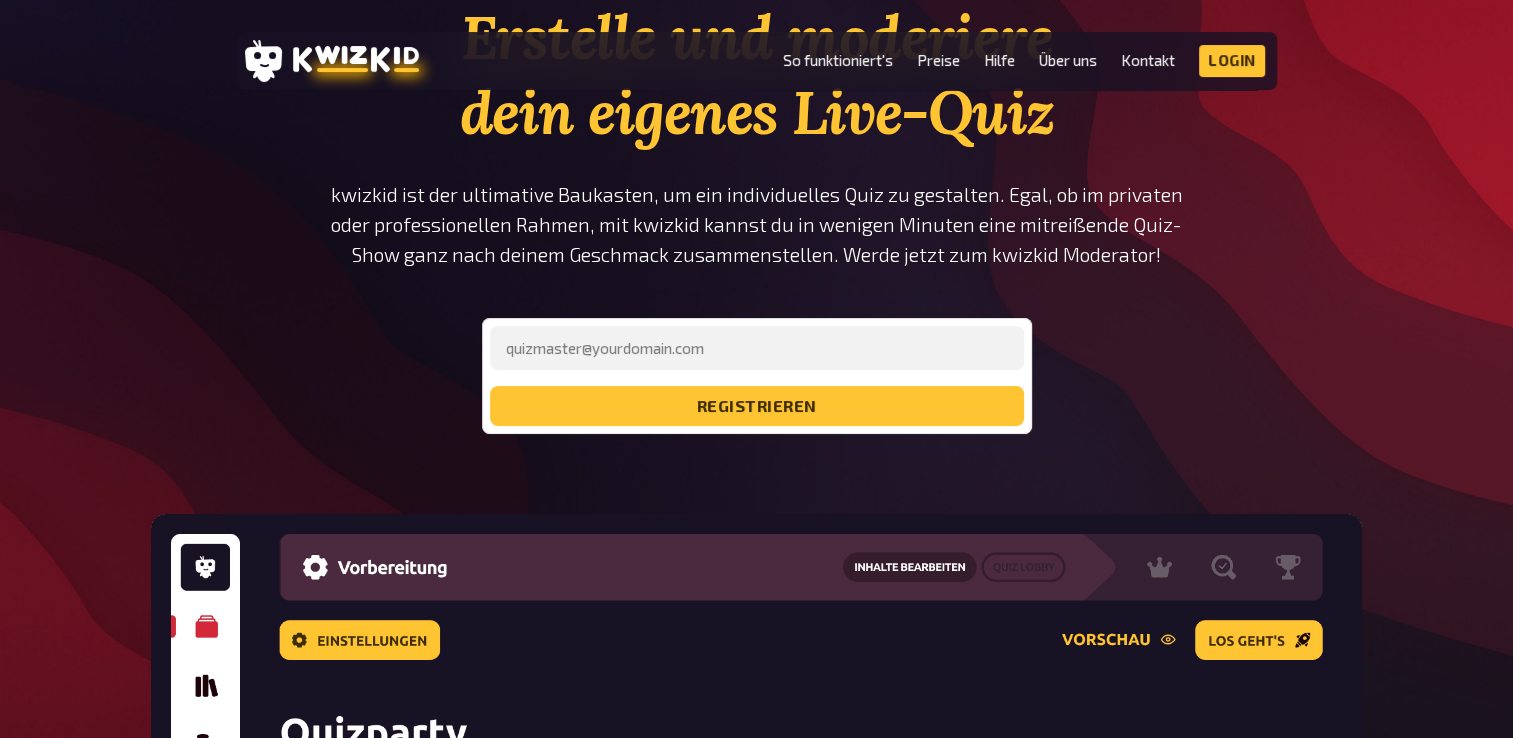 drag, startPoint x: 756, startPoint y: 494, endPoint x: 756, endPoint y: 526, distance: 32 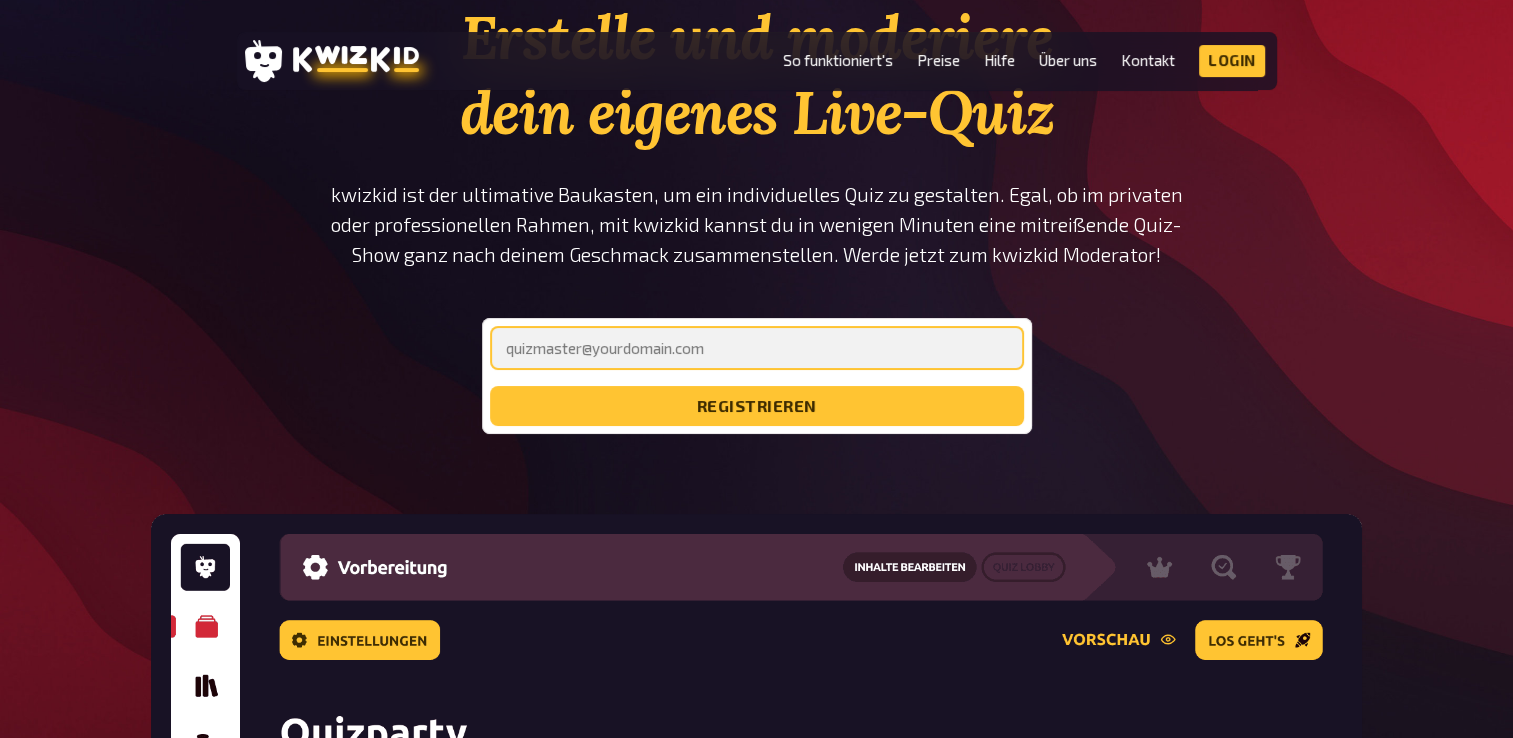 click at bounding box center (757, 348) 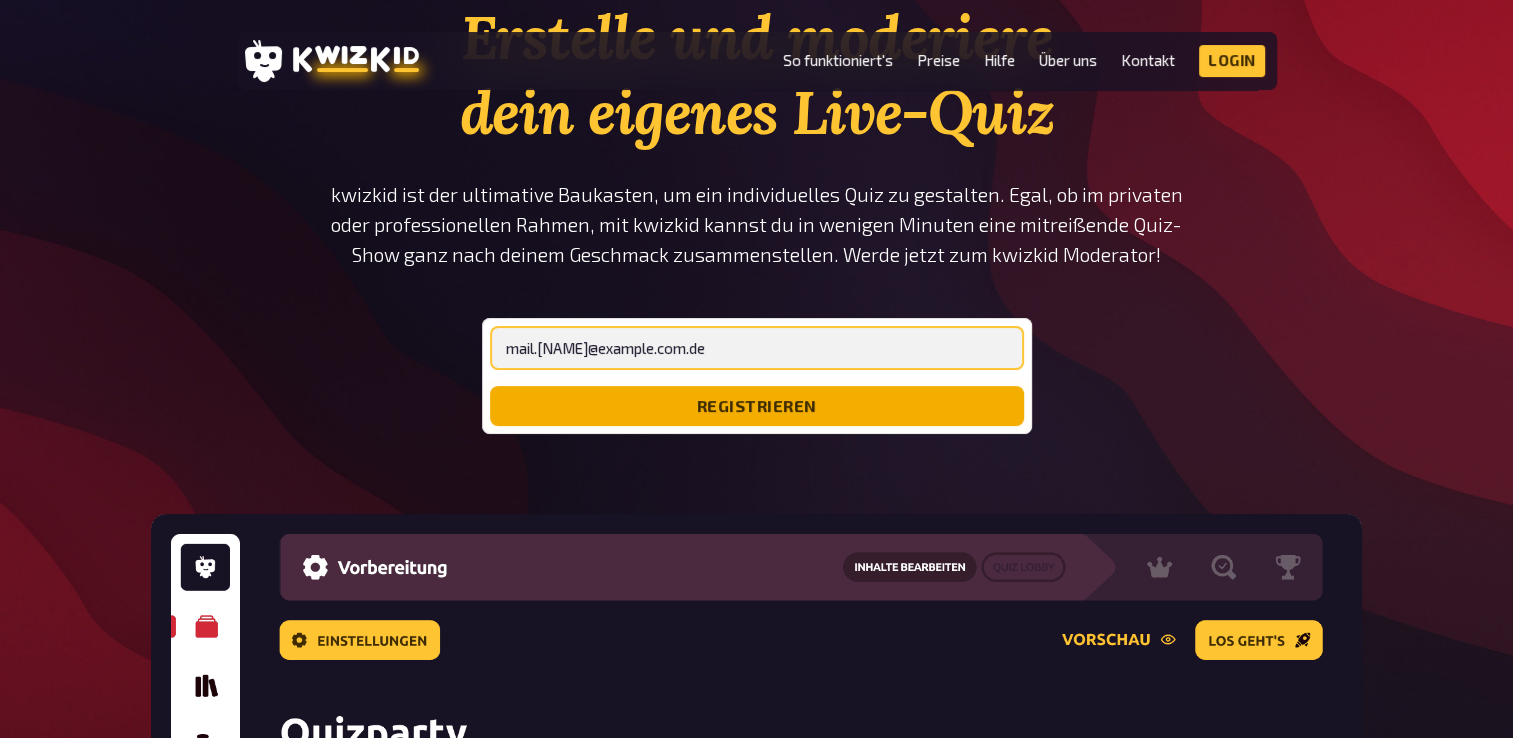 type on "mail.[NAME]@example.com.de" 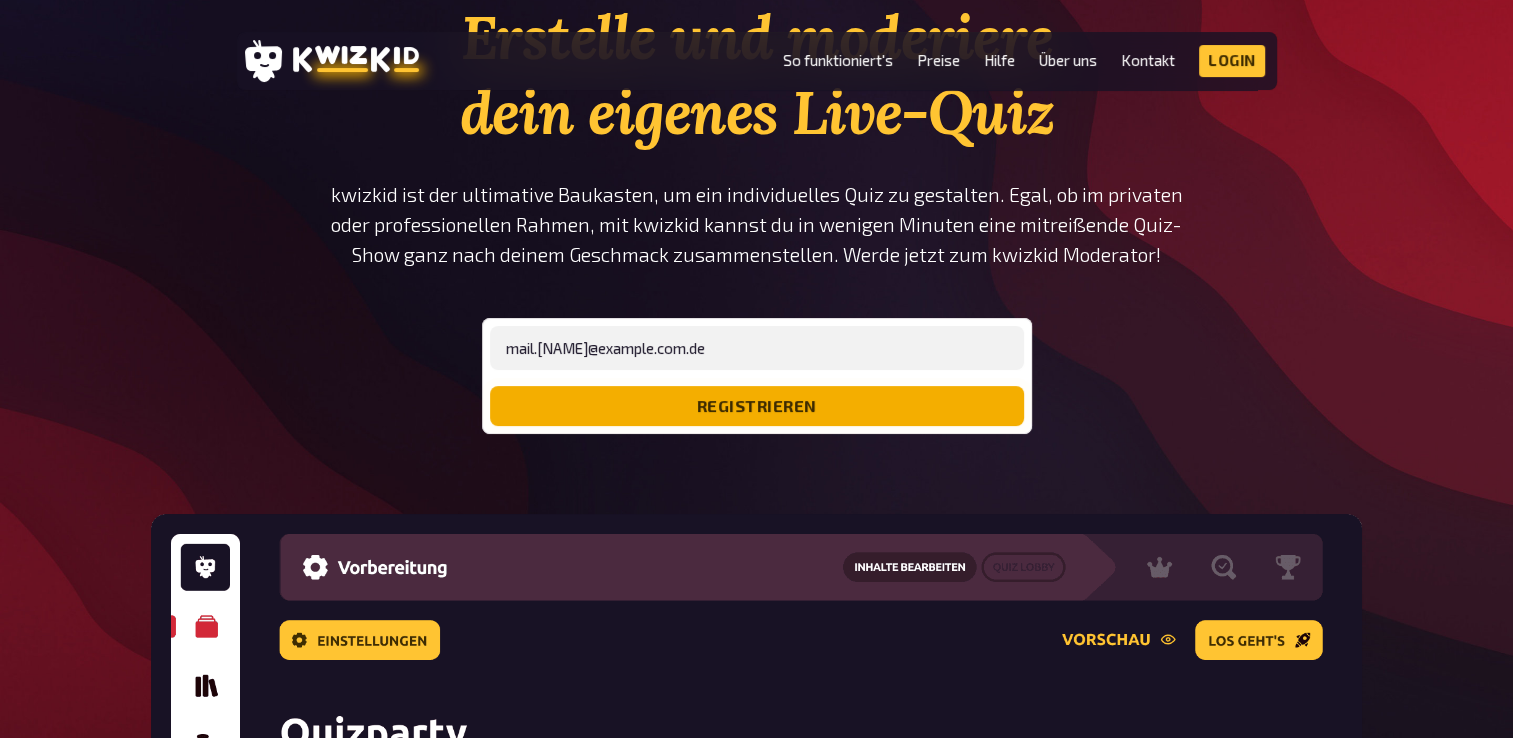 click on "registrieren" at bounding box center (757, 406) 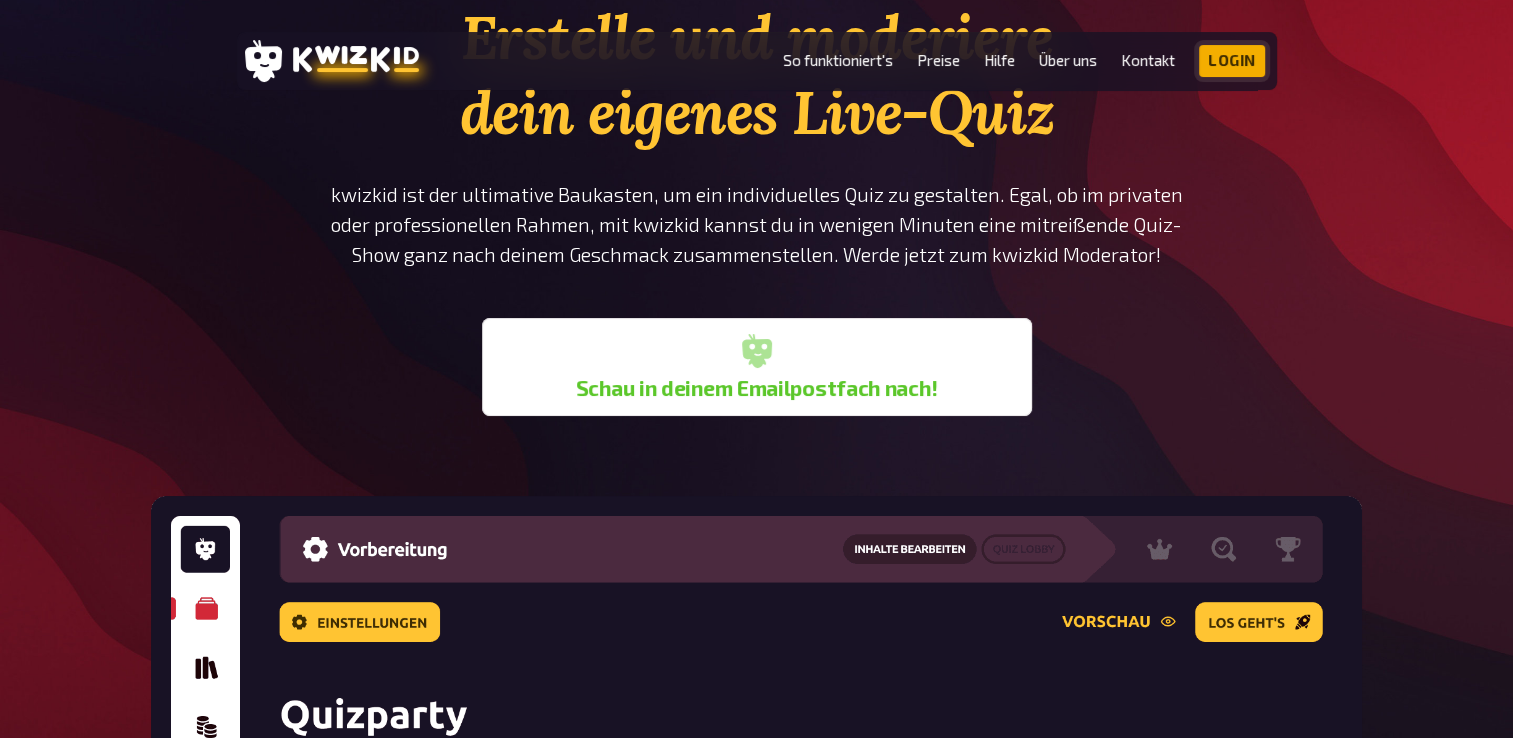 click on "Login" at bounding box center [1232, 61] 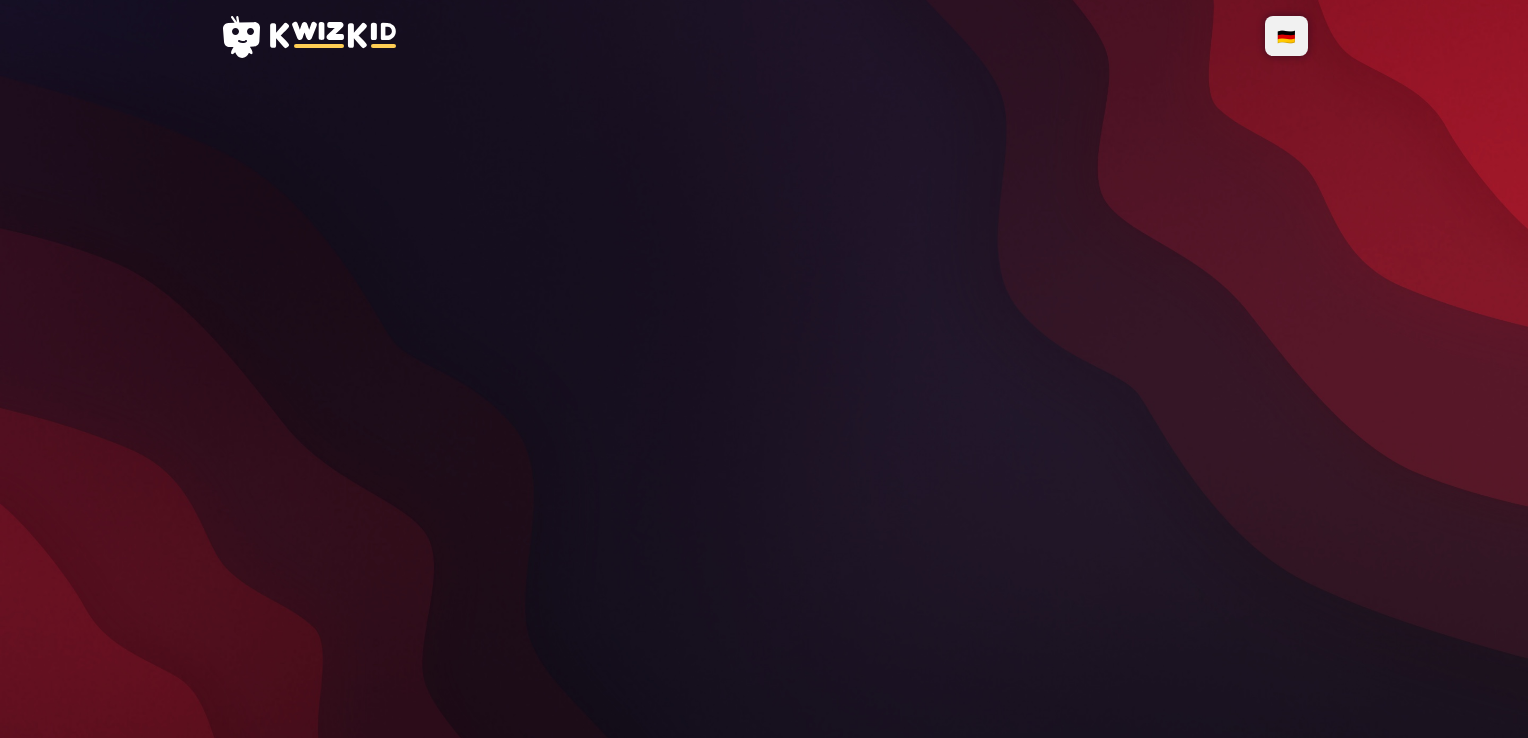 scroll, scrollTop: 0, scrollLeft: 0, axis: both 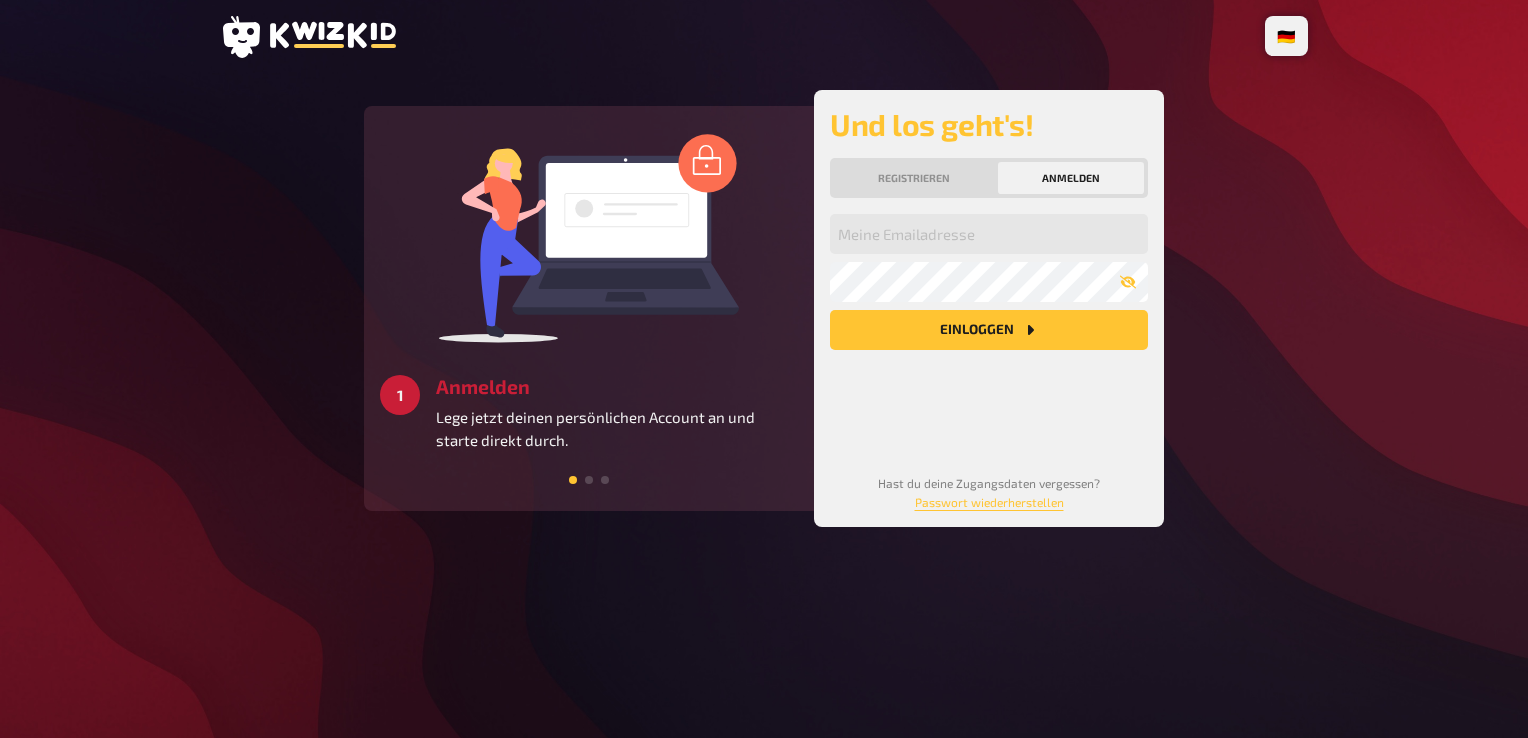 click on "Meine Emailadresse Mein Passwort Einloggen" at bounding box center (989, 327) 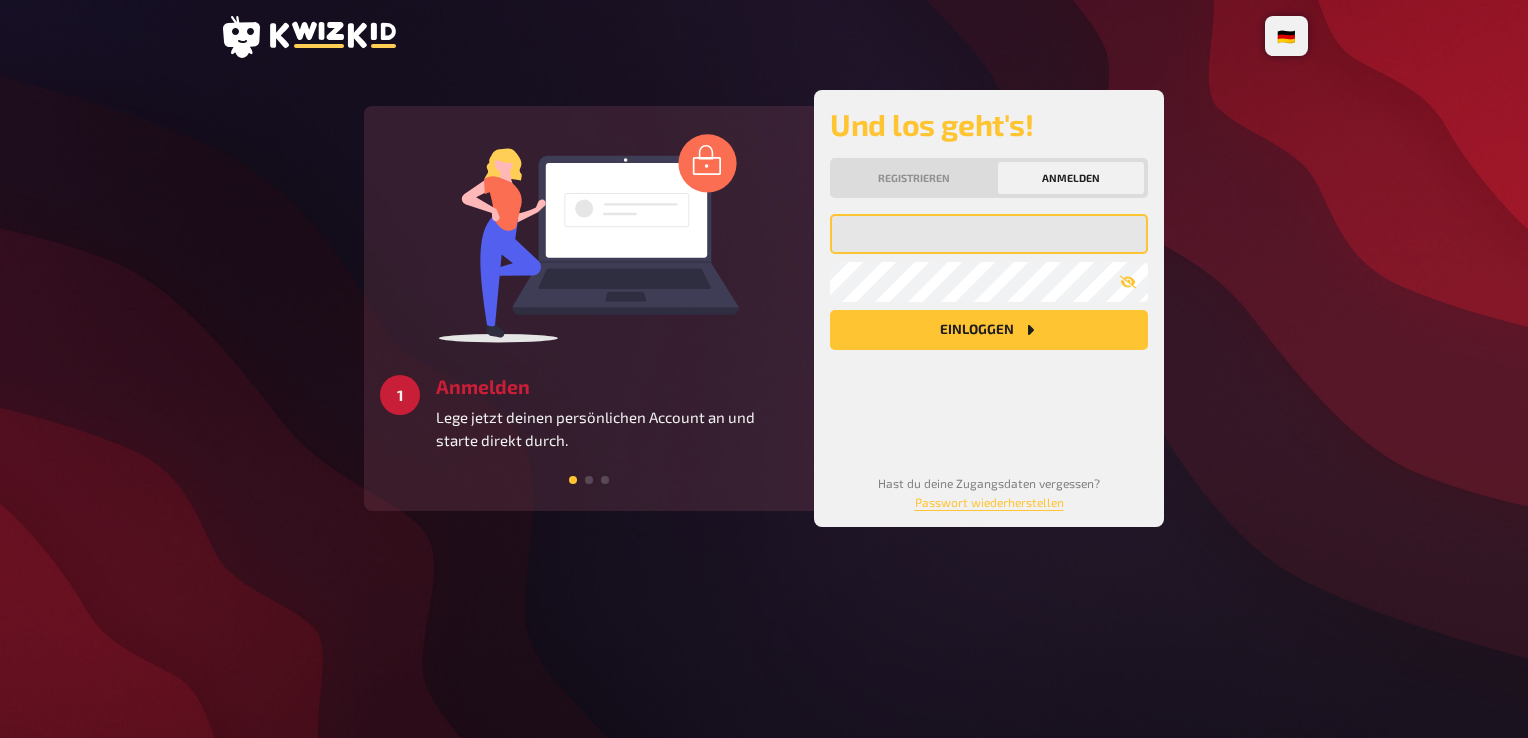 click at bounding box center [989, 234] 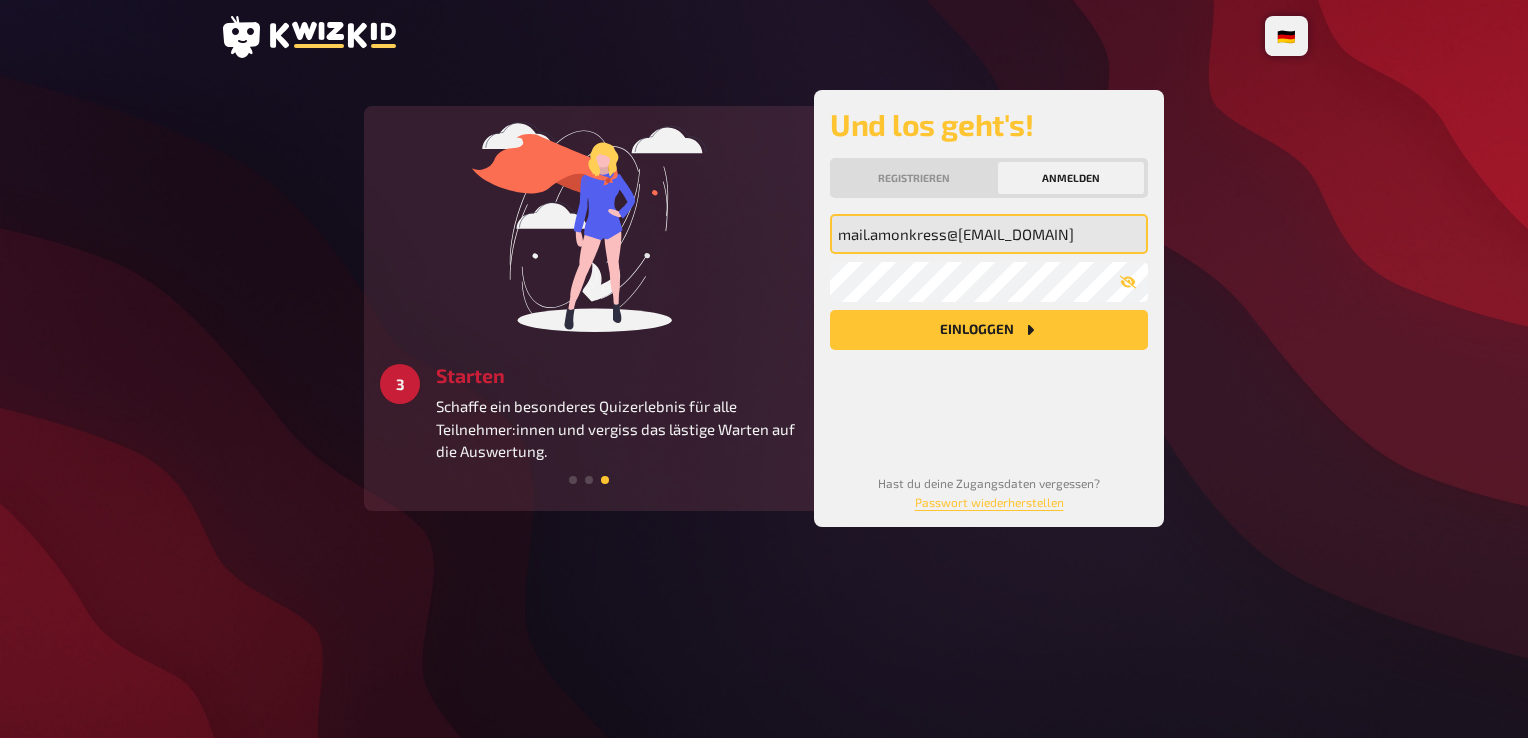 type on "mail.[NAME]@example.com.de" 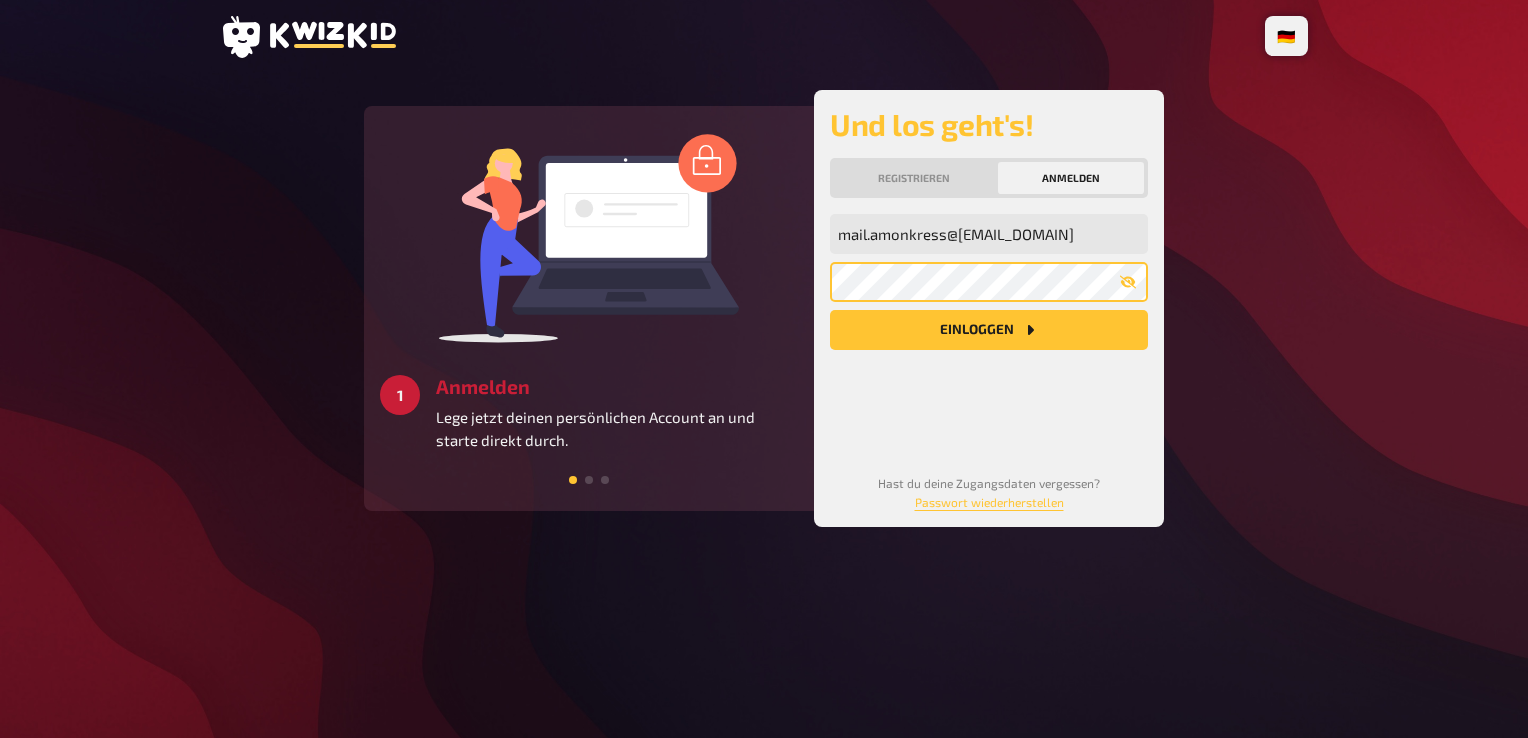 click on "Einloggen" at bounding box center (989, 330) 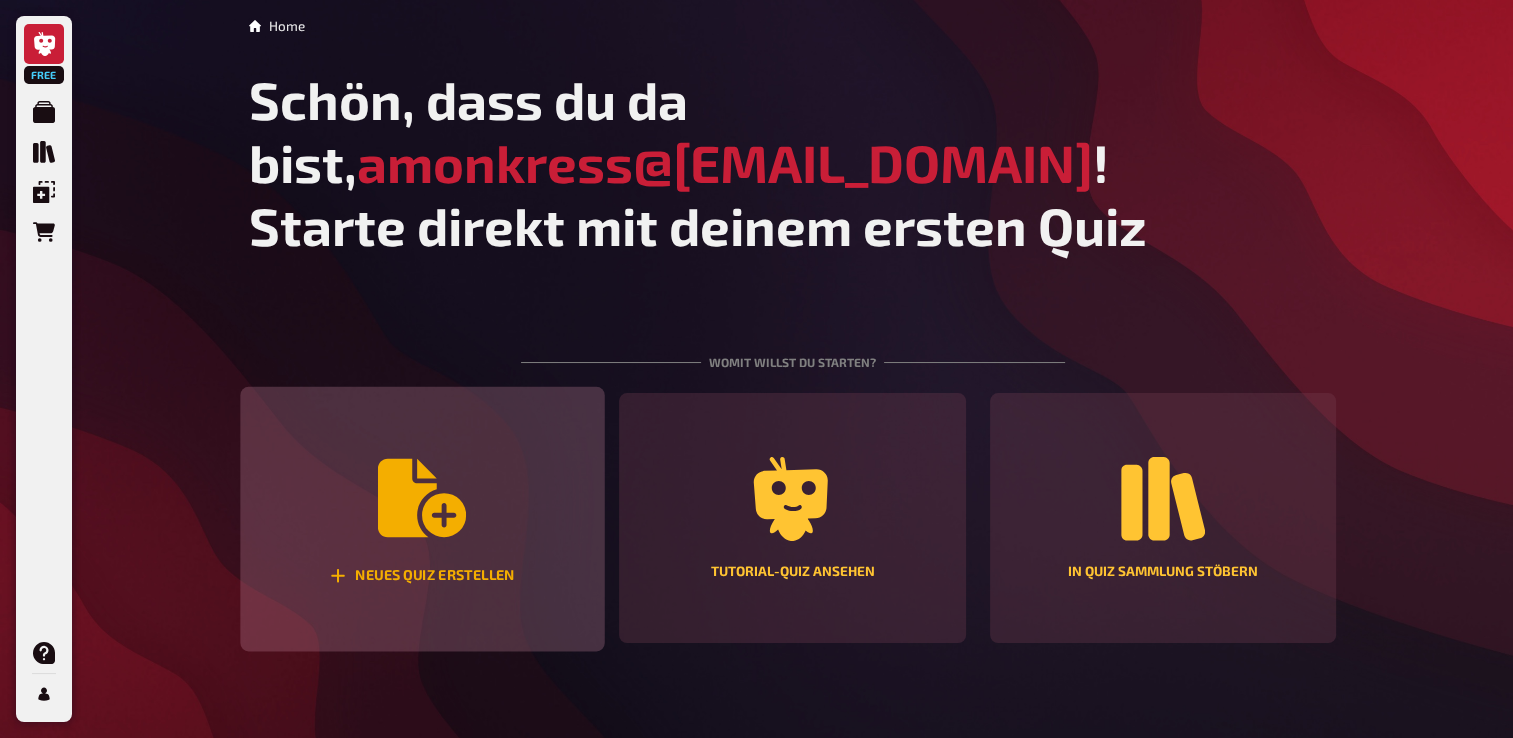 click at bounding box center (422, 498) 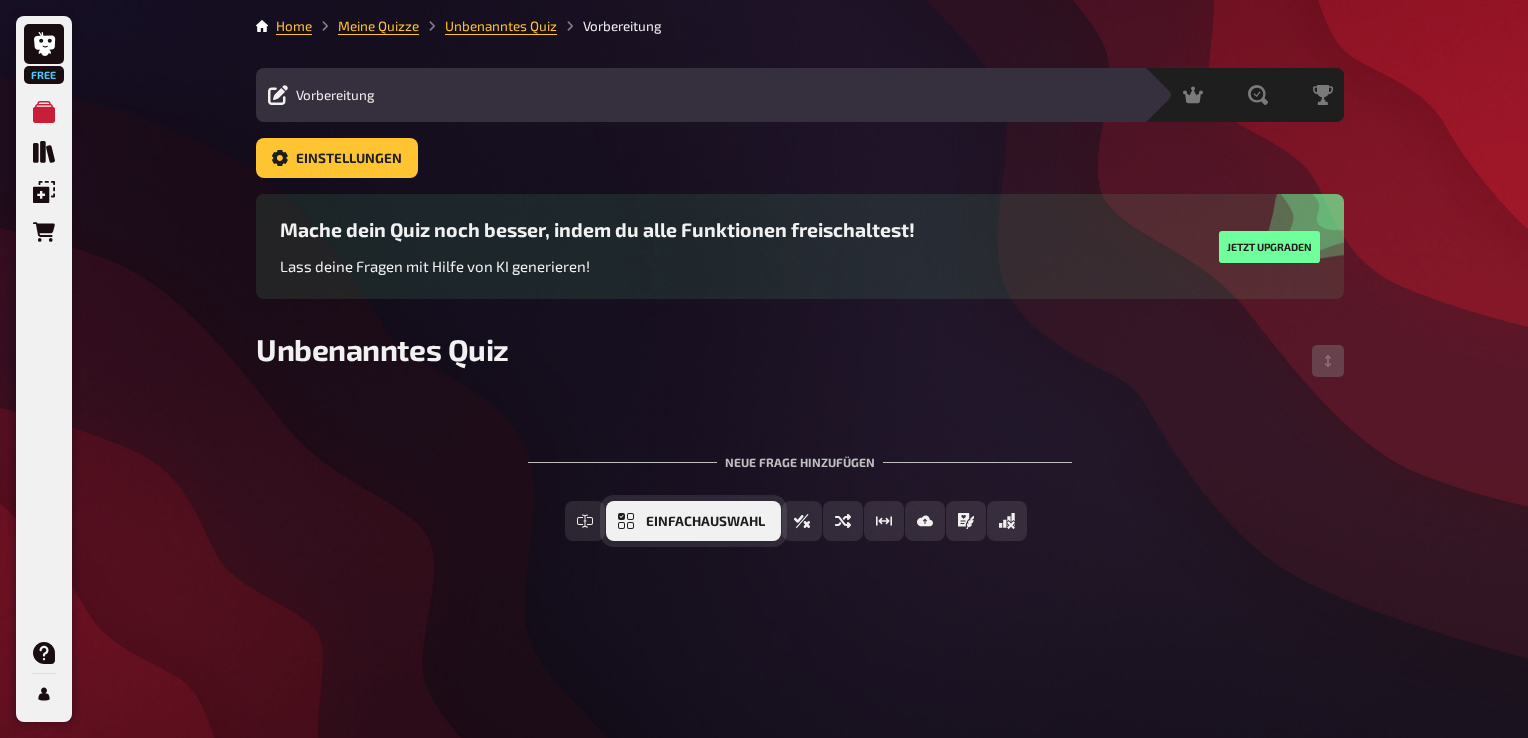 click on "Einfachauswahl" at bounding box center [705, 522] 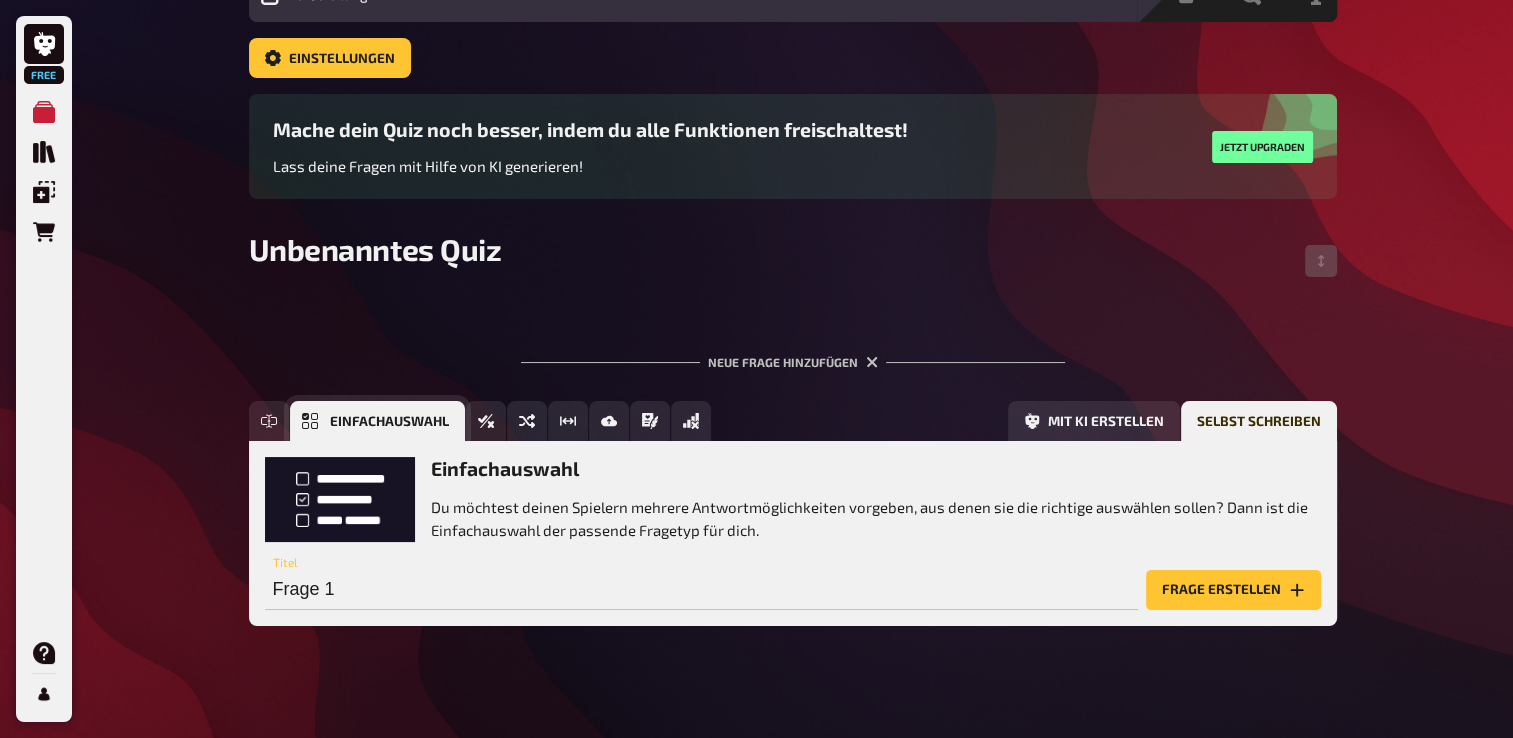 scroll, scrollTop: 116, scrollLeft: 0, axis: vertical 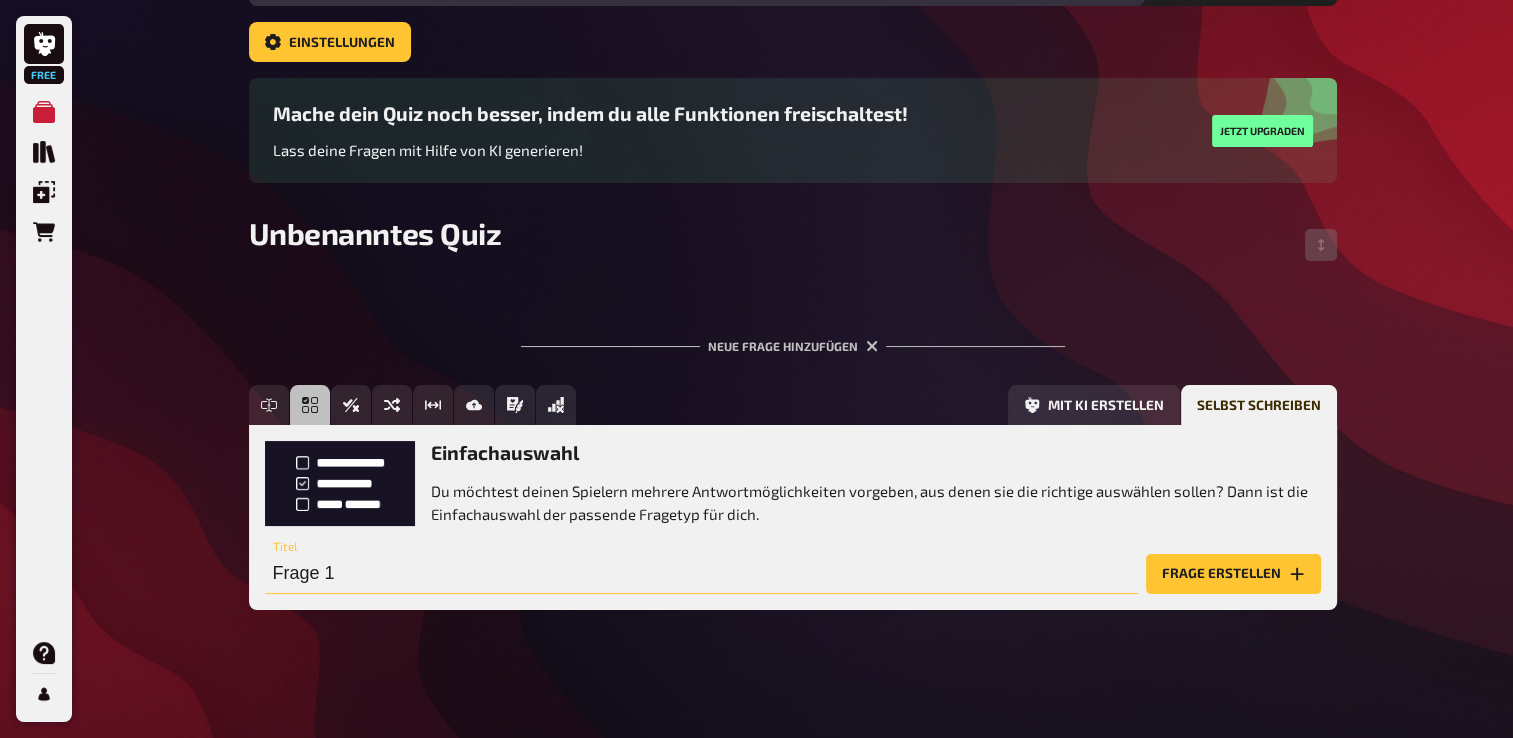 click on "Frage 1" at bounding box center [701, 574] 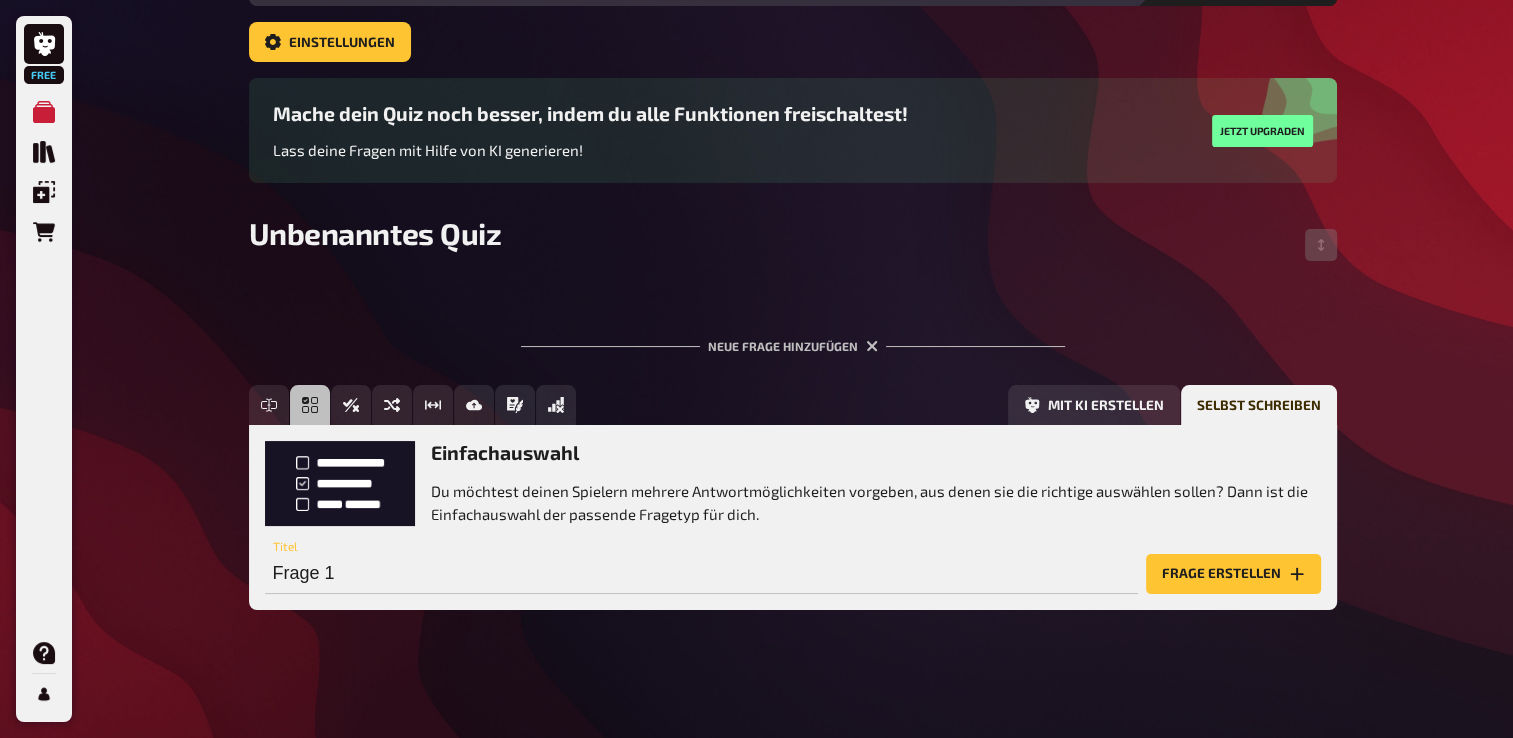 click on "Du möchtest deinen Spielern mehrere Antwortmöglichkeiten vorgeben, aus denen sie die richtige auswählen sollen? Dann ist die Einfachauswahl der passende Fragetyp für dich." at bounding box center [876, 502] 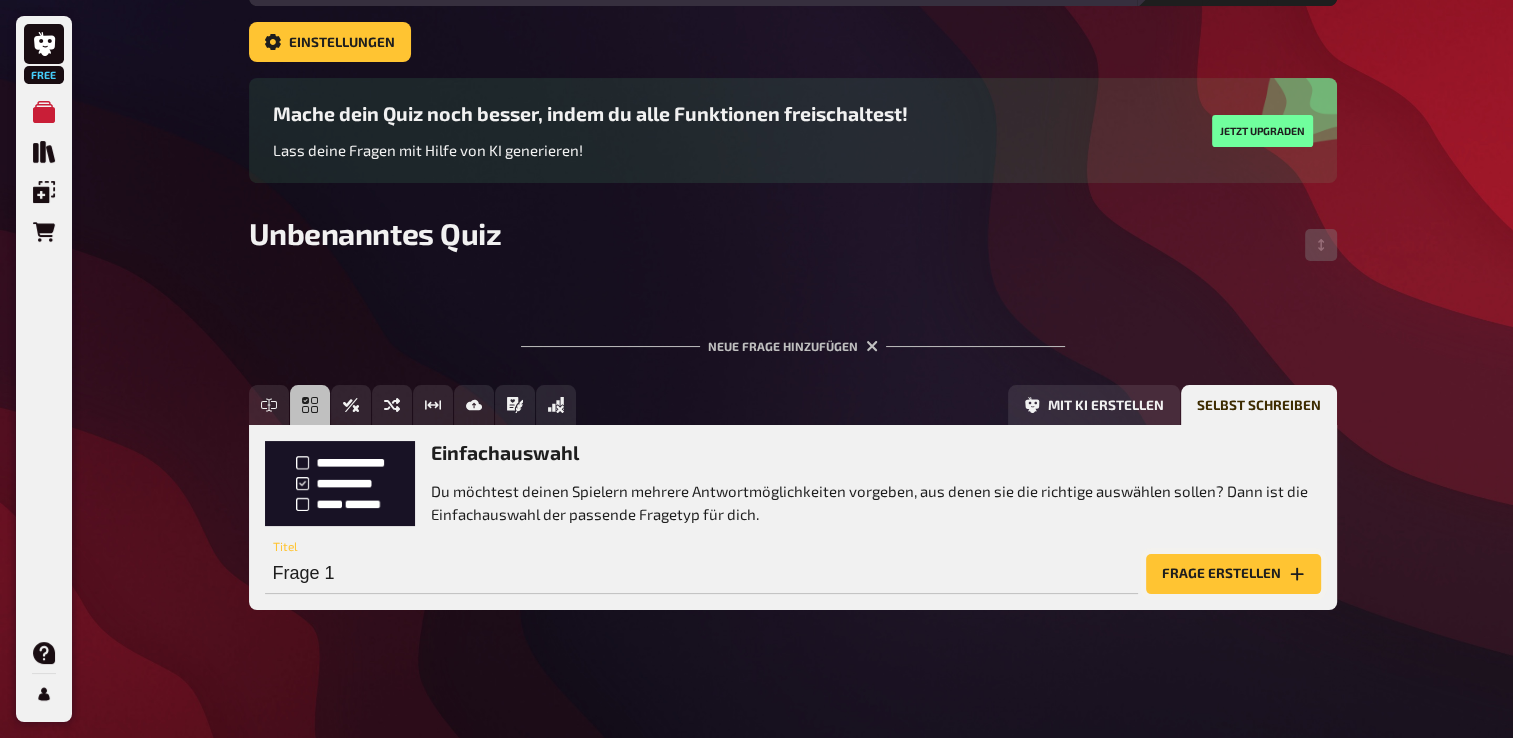 click on "Frage erstellen" at bounding box center [1233, 574] 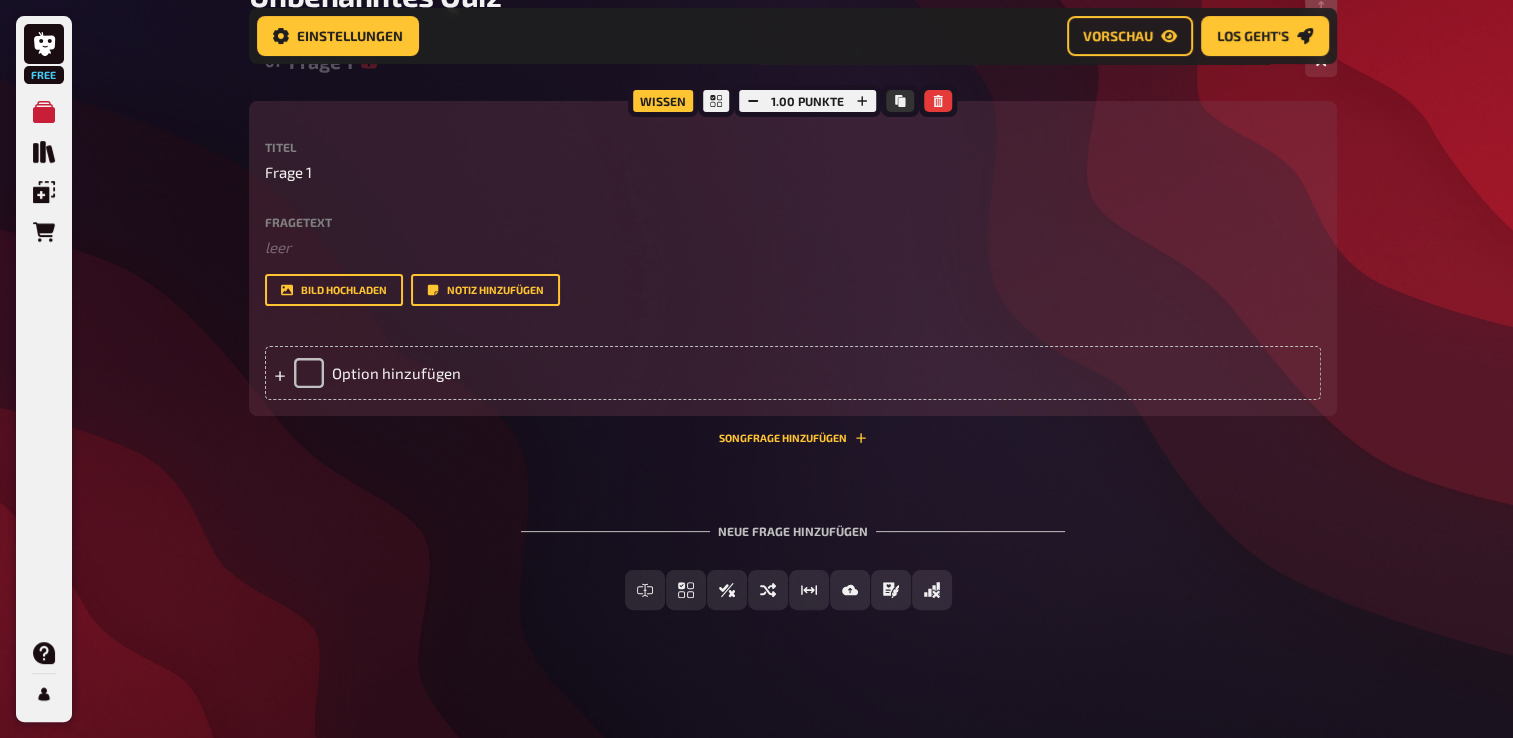 scroll, scrollTop: 71, scrollLeft: 0, axis: vertical 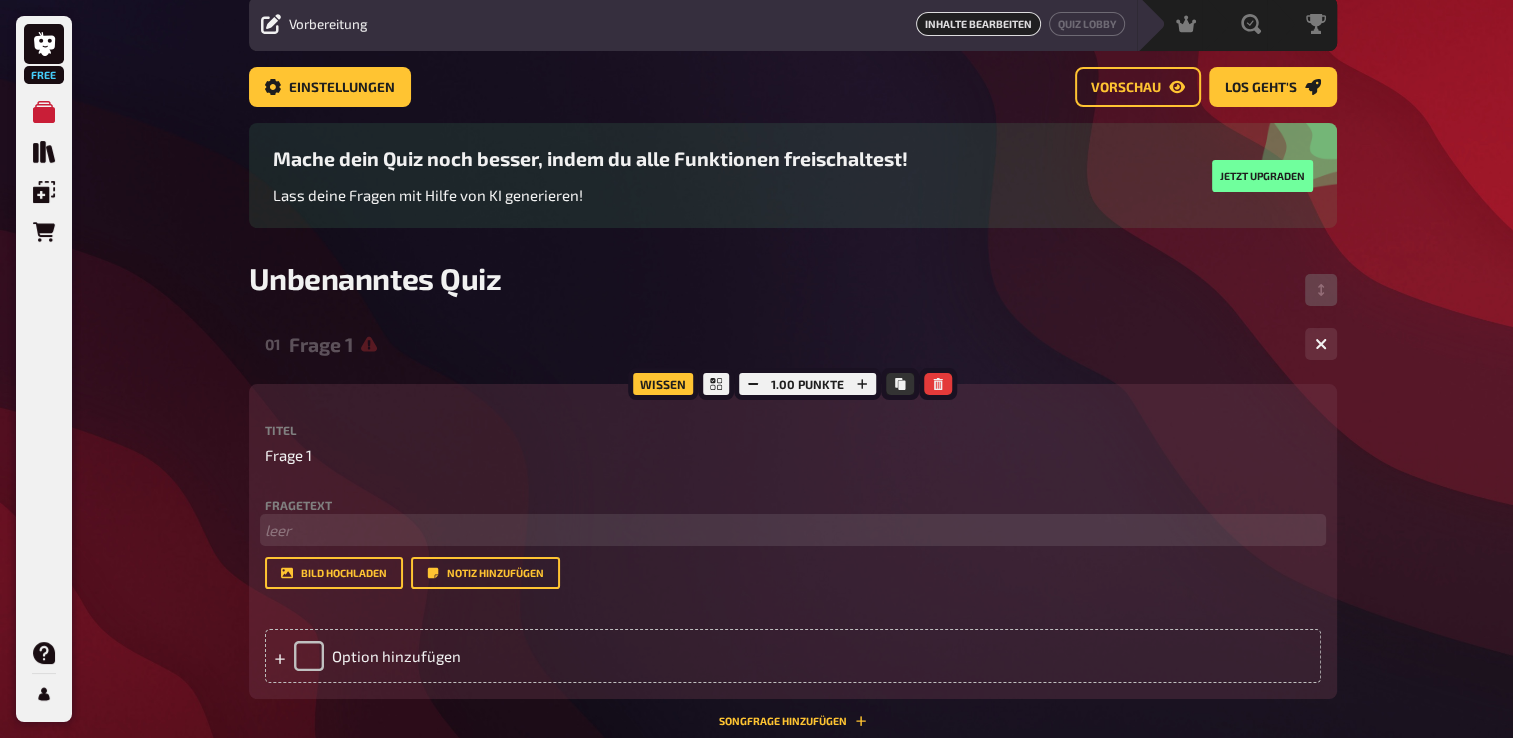 click on "﻿ leer" at bounding box center (793, 530) 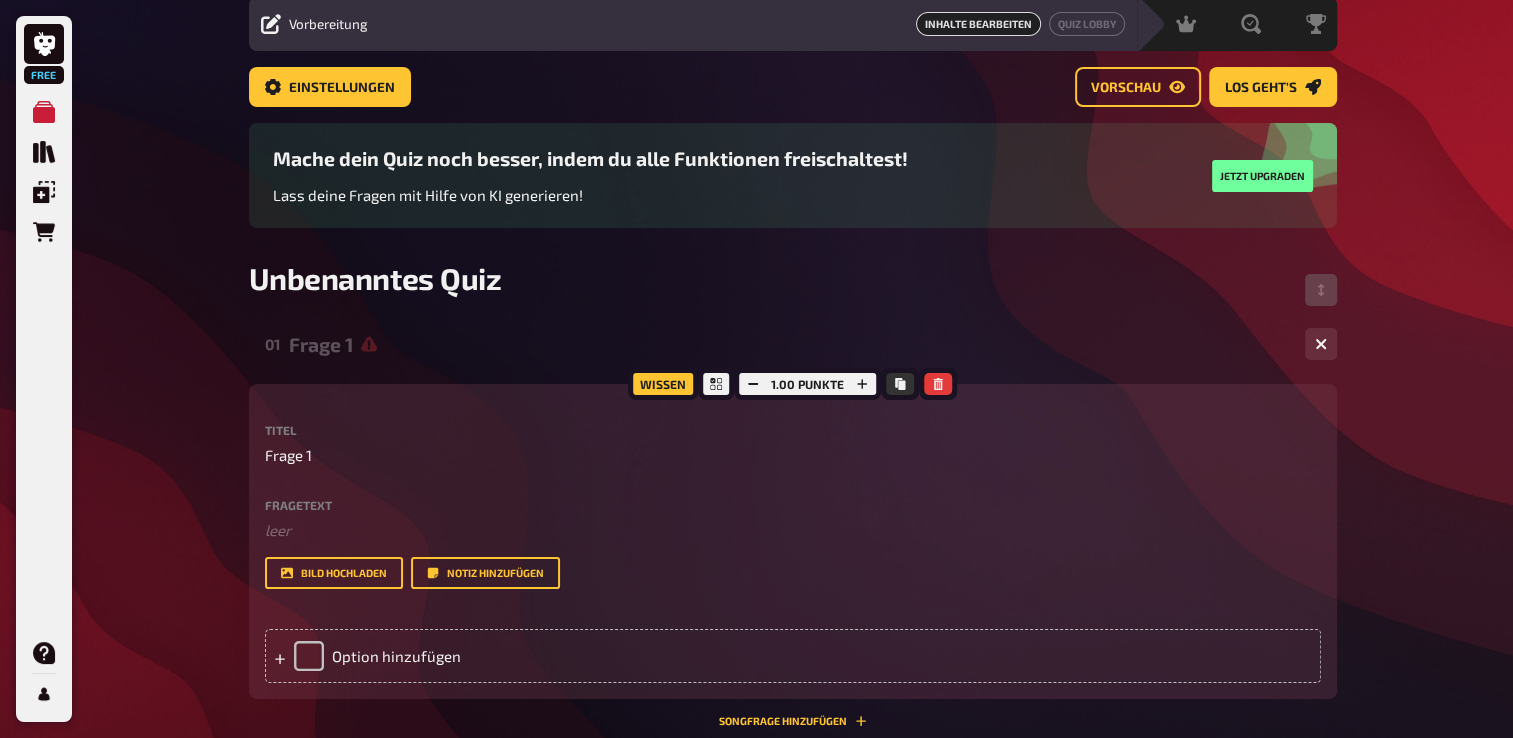 click on "Fragetext" at bounding box center [793, 505] 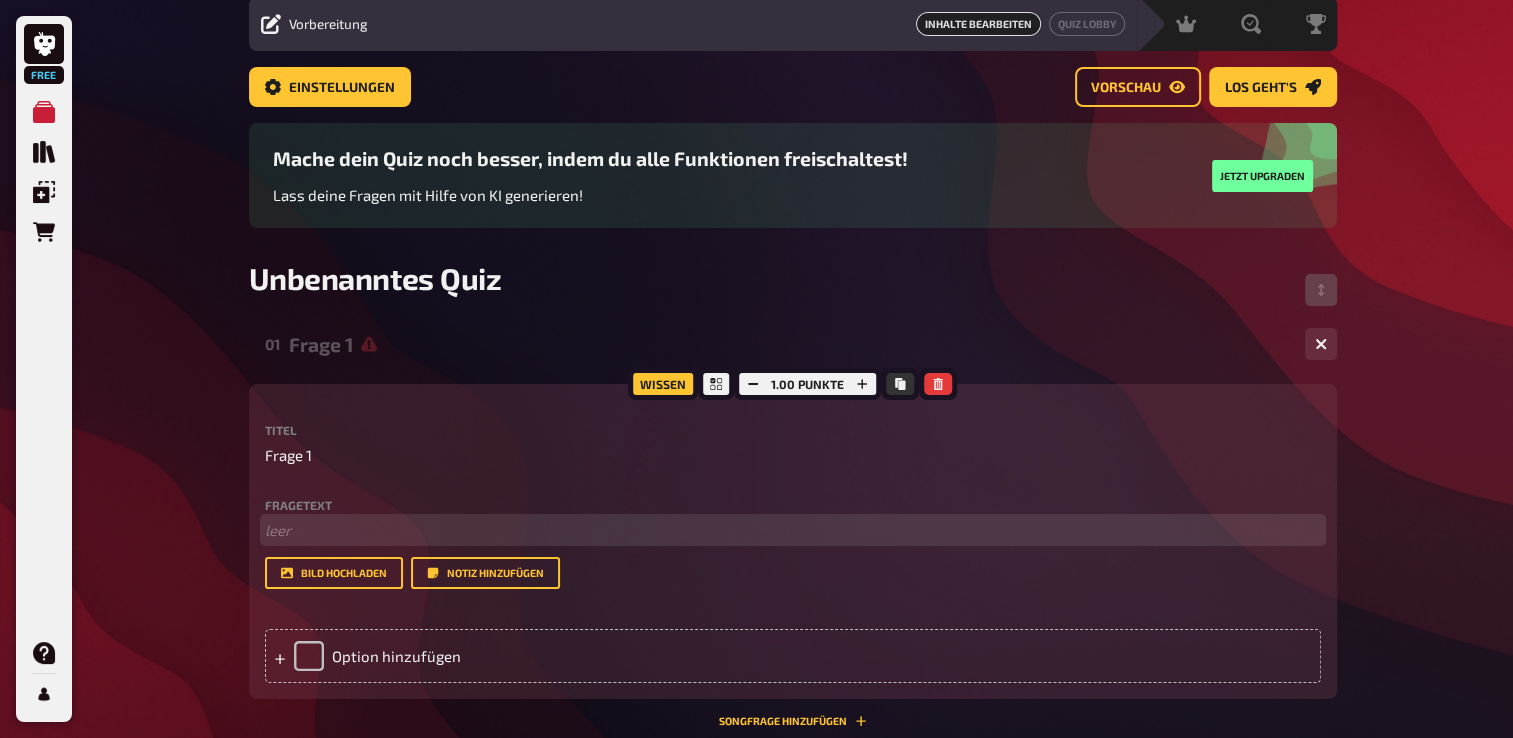 click on "﻿ leer" at bounding box center (793, 530) 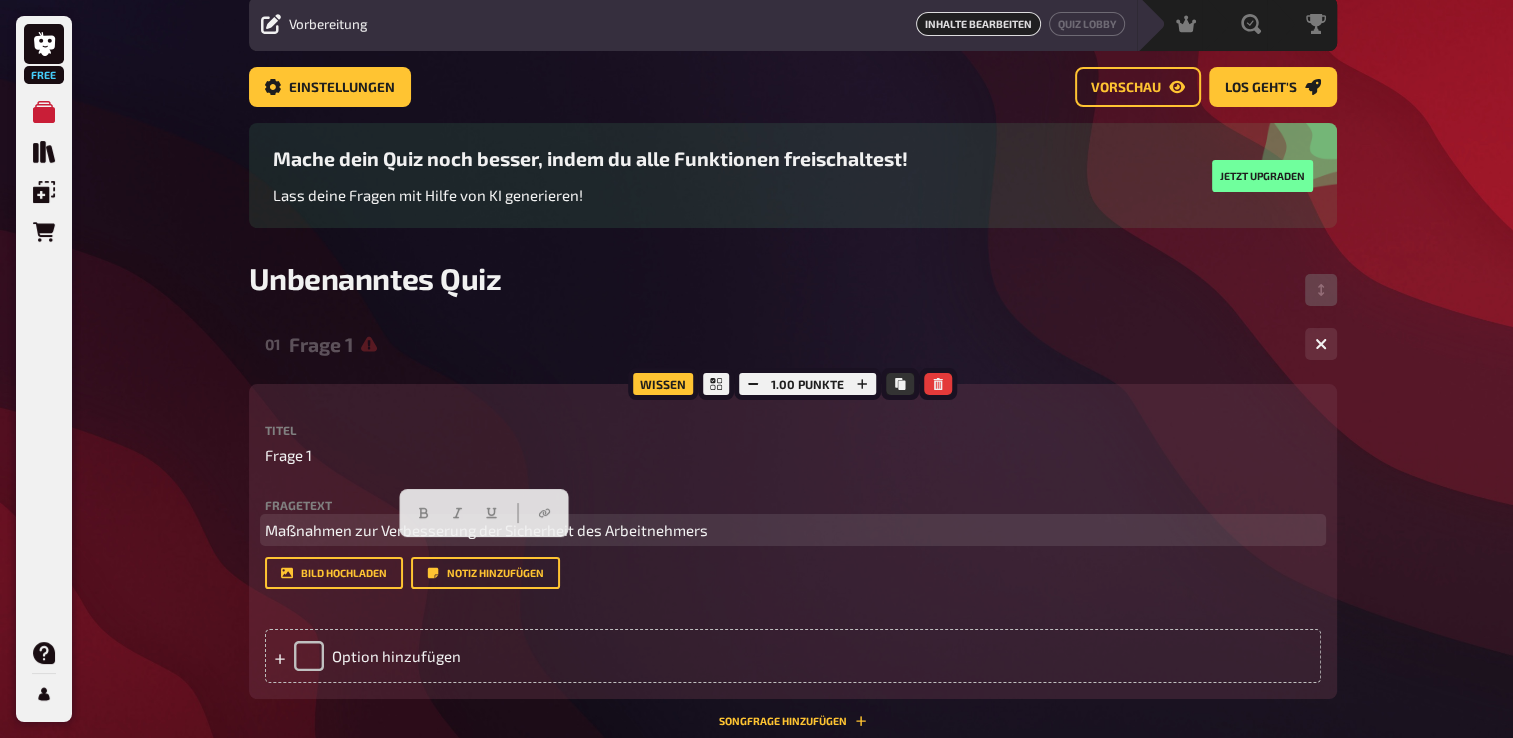 drag, startPoint x: 750, startPoint y: 562, endPoint x: 261, endPoint y: 546, distance: 489.2617 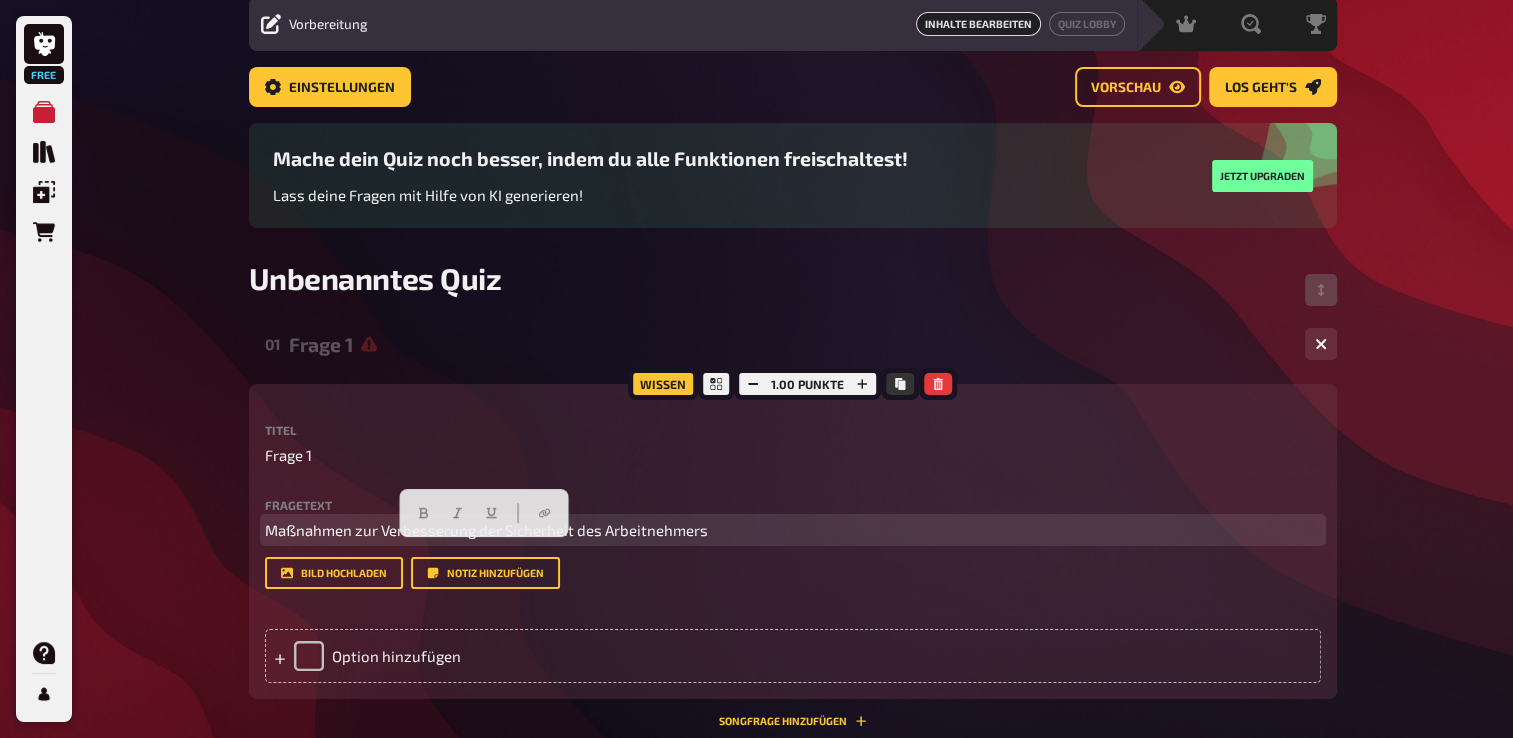 click on "Wissen 1.00 Punkte Titel Frage 1 Fragetext
Maßnahmen zur Verbesserung der Sicherheit des Arbeitnehmers
Hier hinziehen für Dateiupload Bild hochladen   Notiz hinzufügen Option hinzufügen" at bounding box center (793, 541) 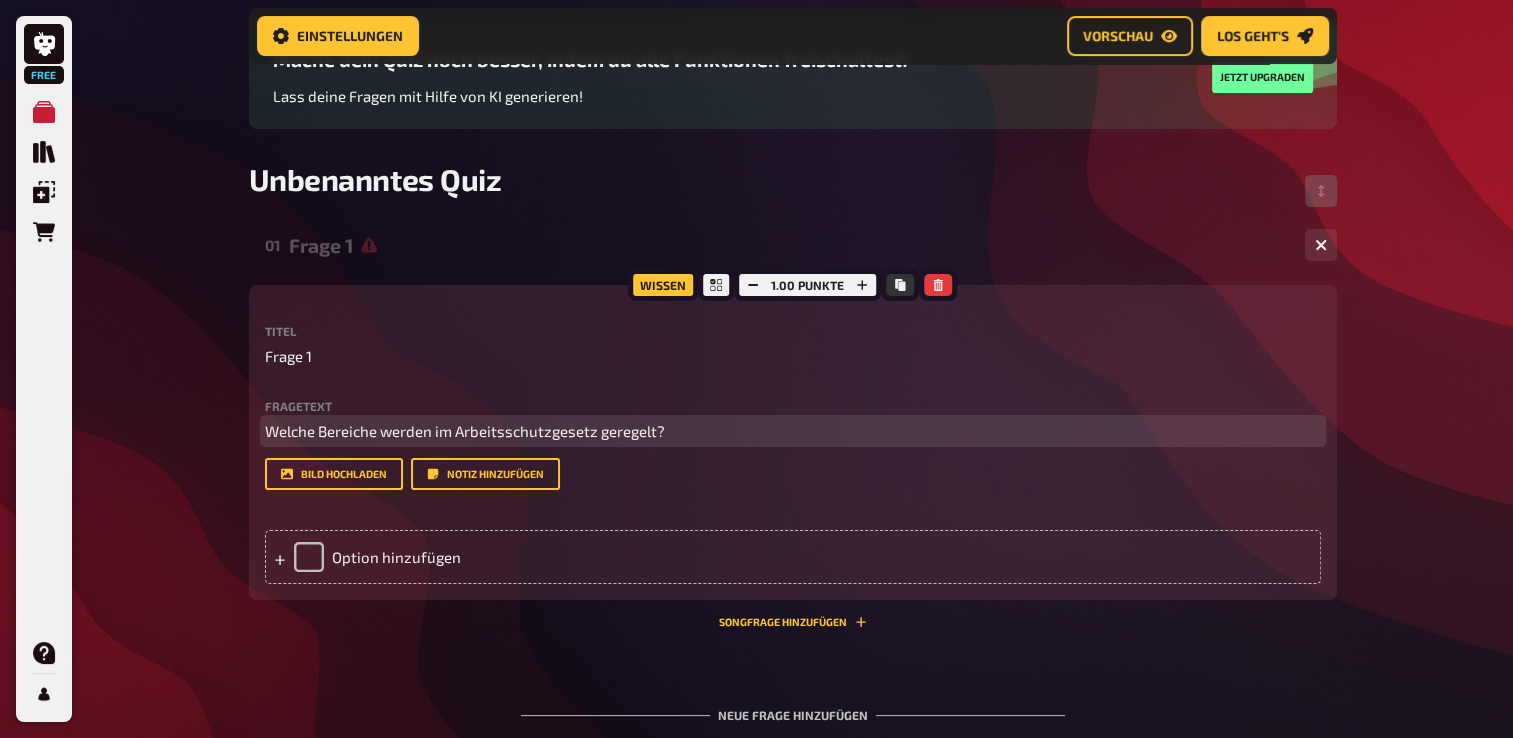 click on "Welche Bereiche werden im Arbeitsschutzgesetz geregelt?" at bounding box center [793, 431] 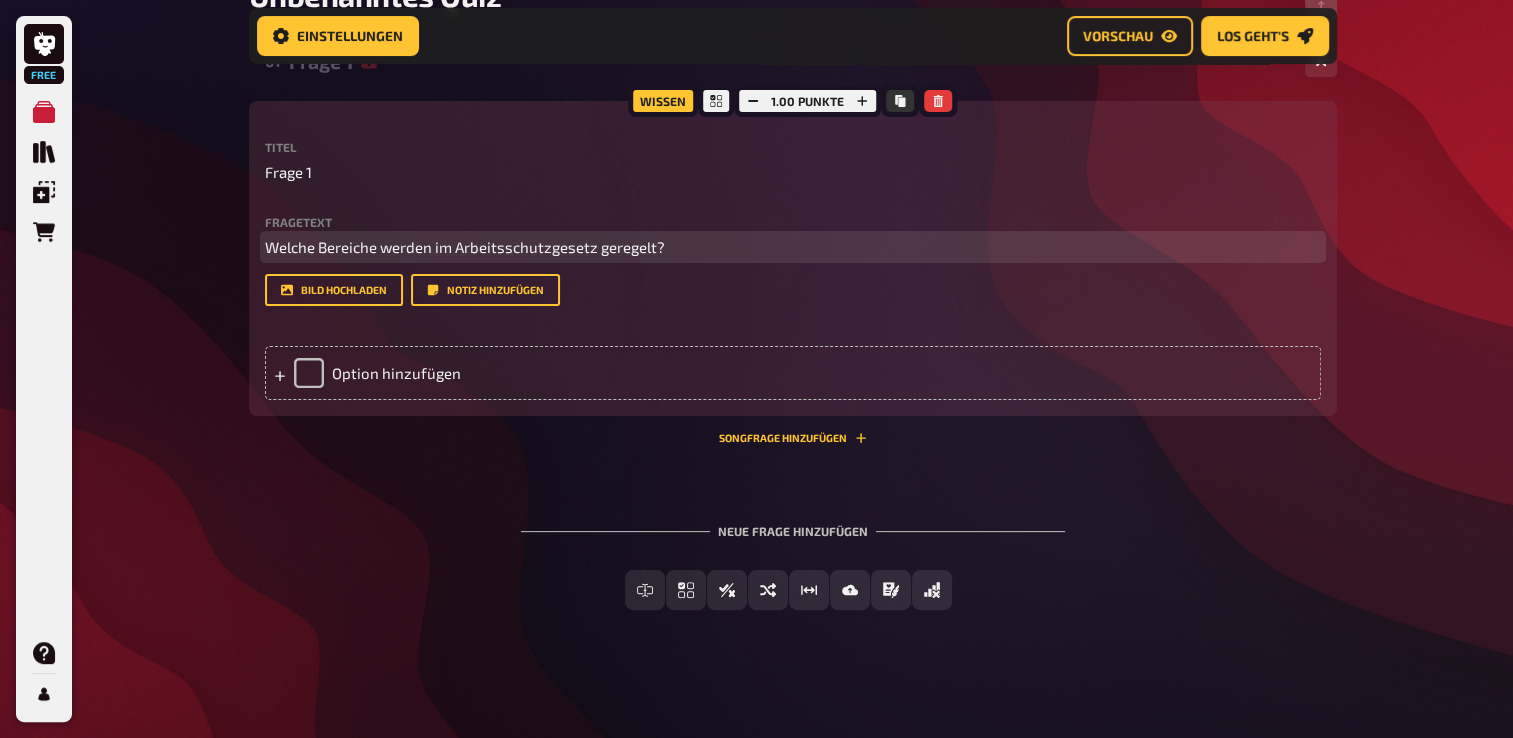 scroll, scrollTop: 386, scrollLeft: 0, axis: vertical 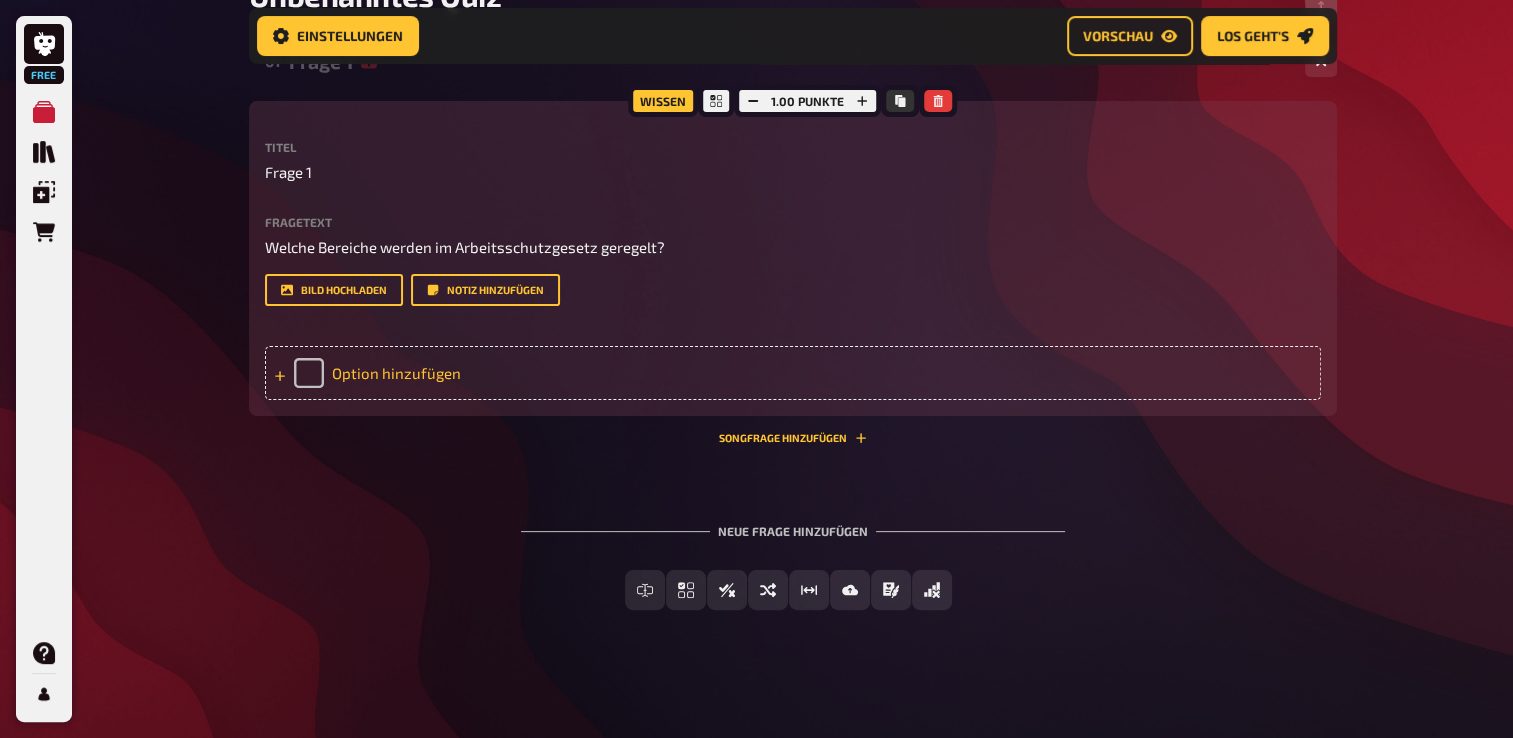 click on "Option hinzufügen" at bounding box center [793, 373] 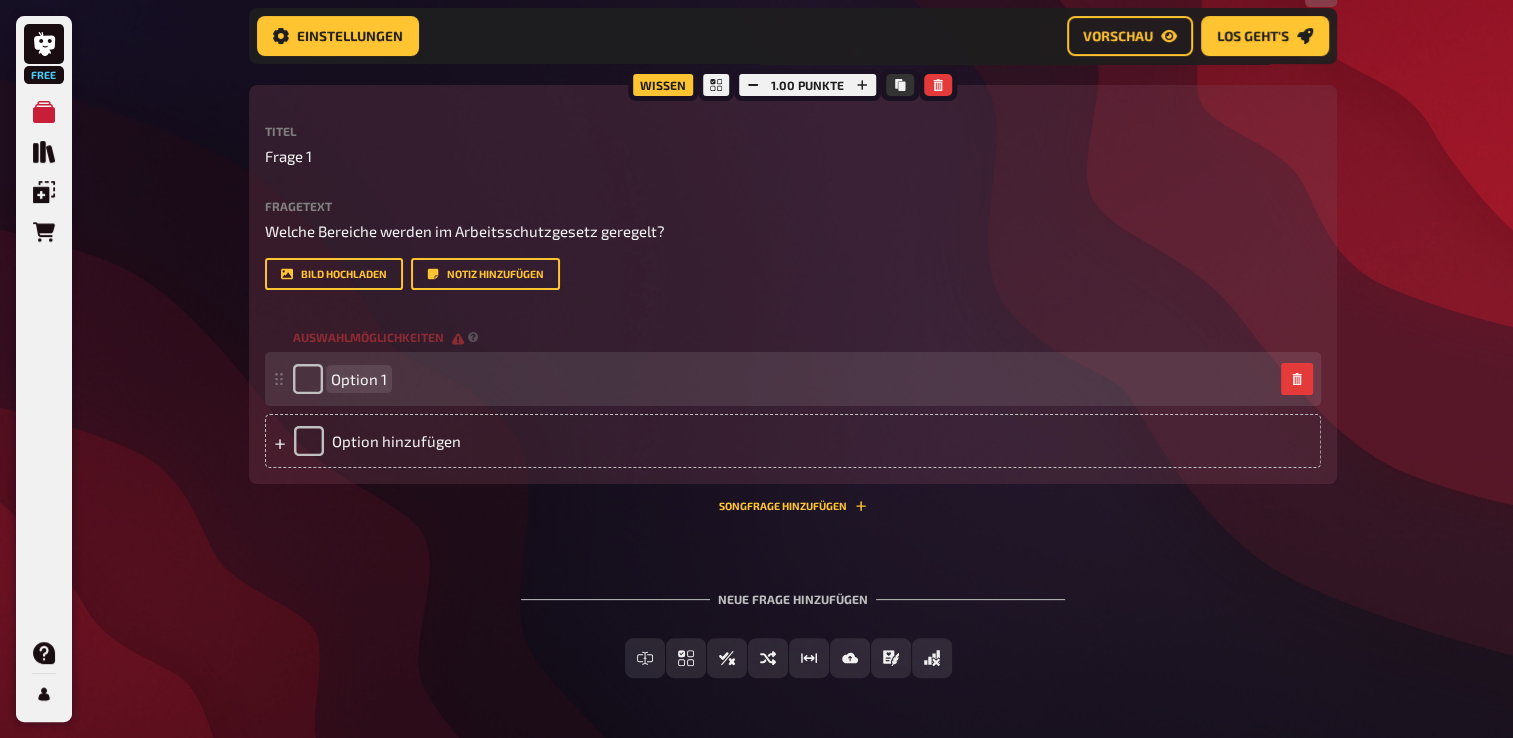 paste 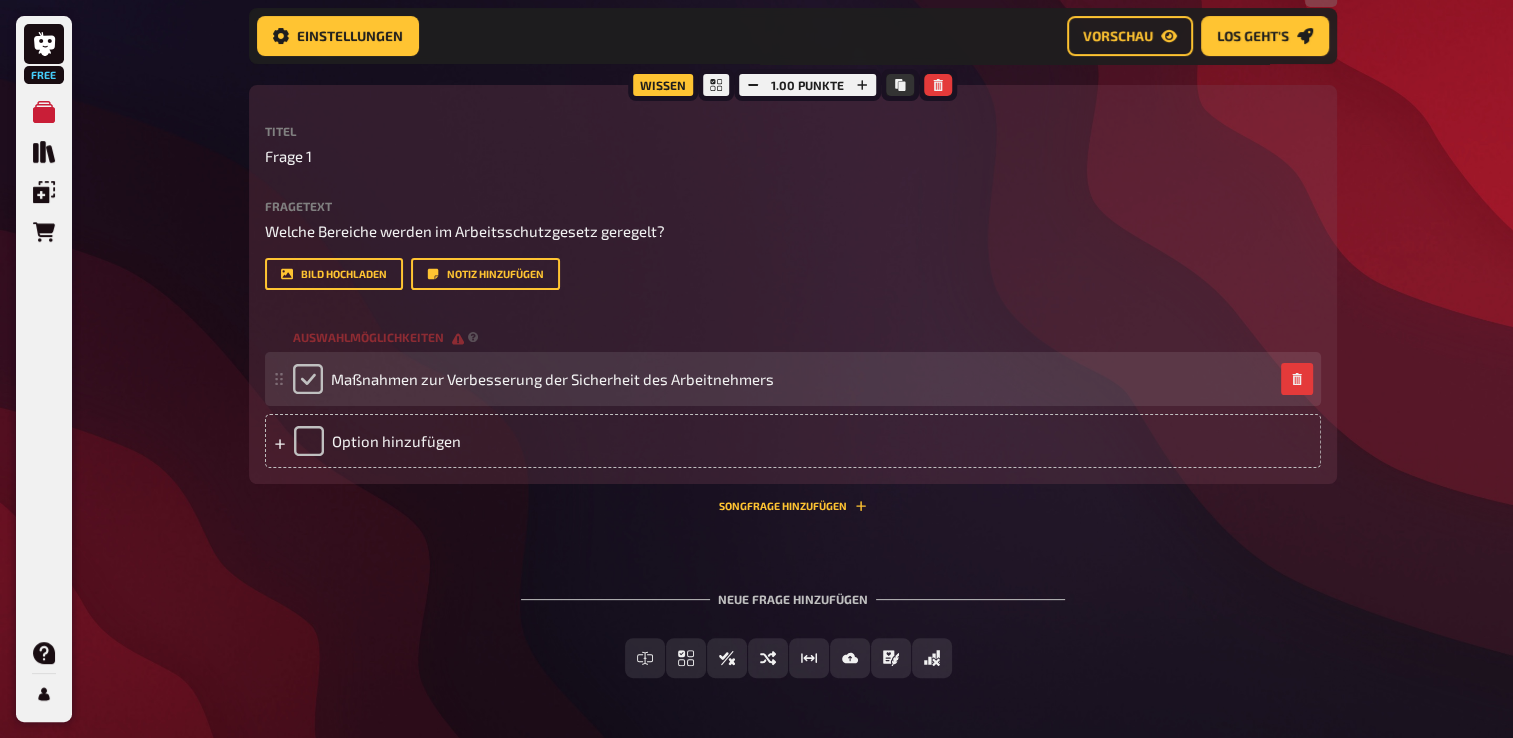 click at bounding box center (308, 379) 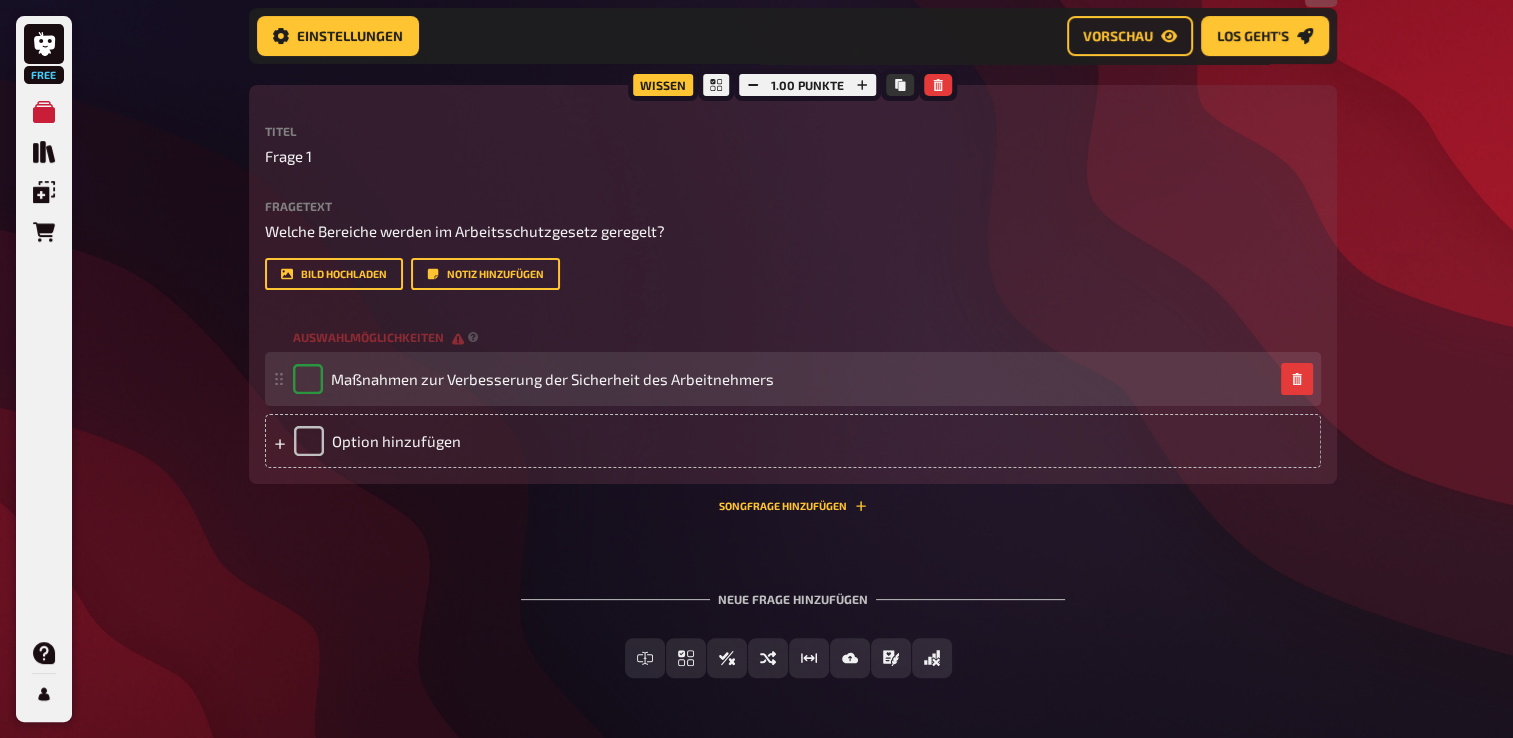 checkbox on "true" 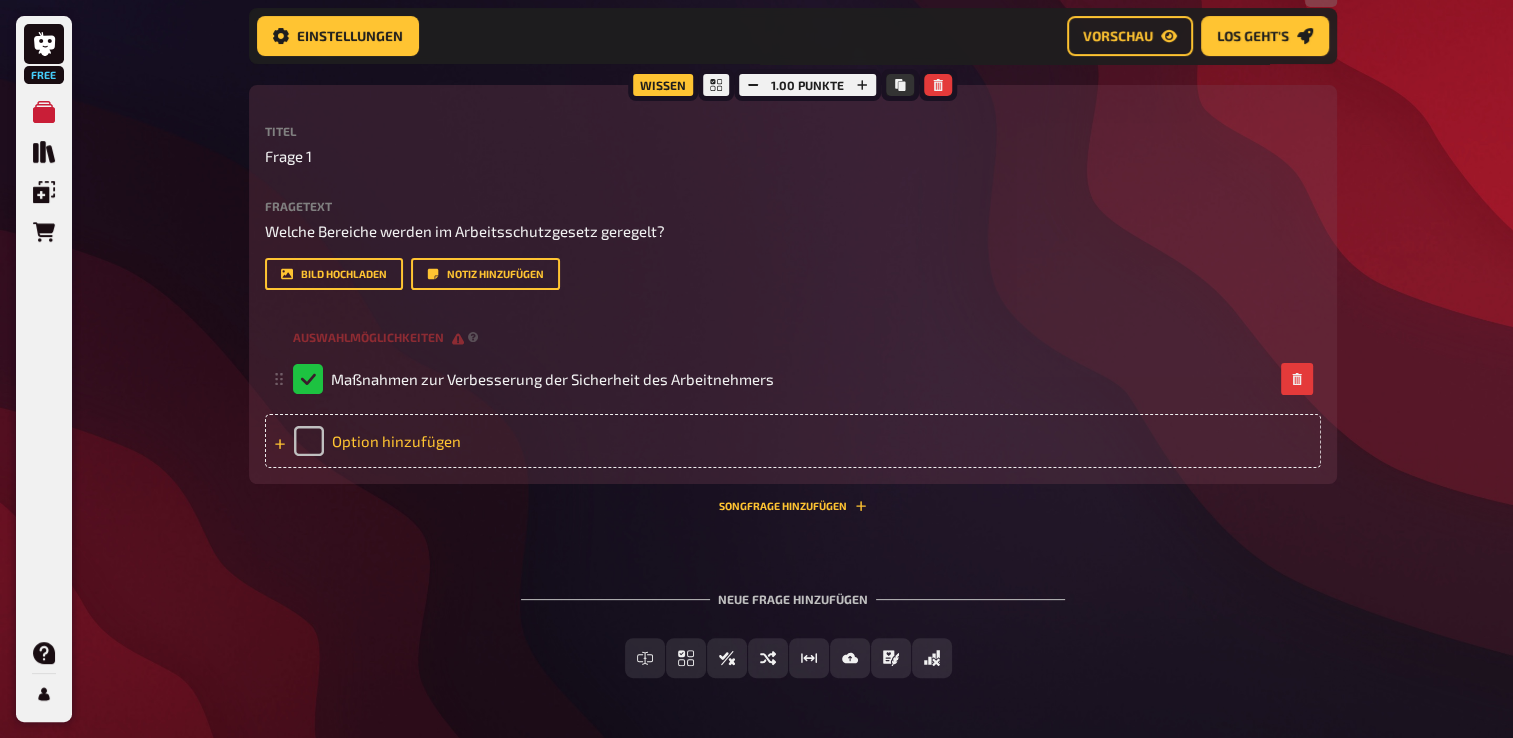 click on "Option hinzufügen" at bounding box center (793, 441) 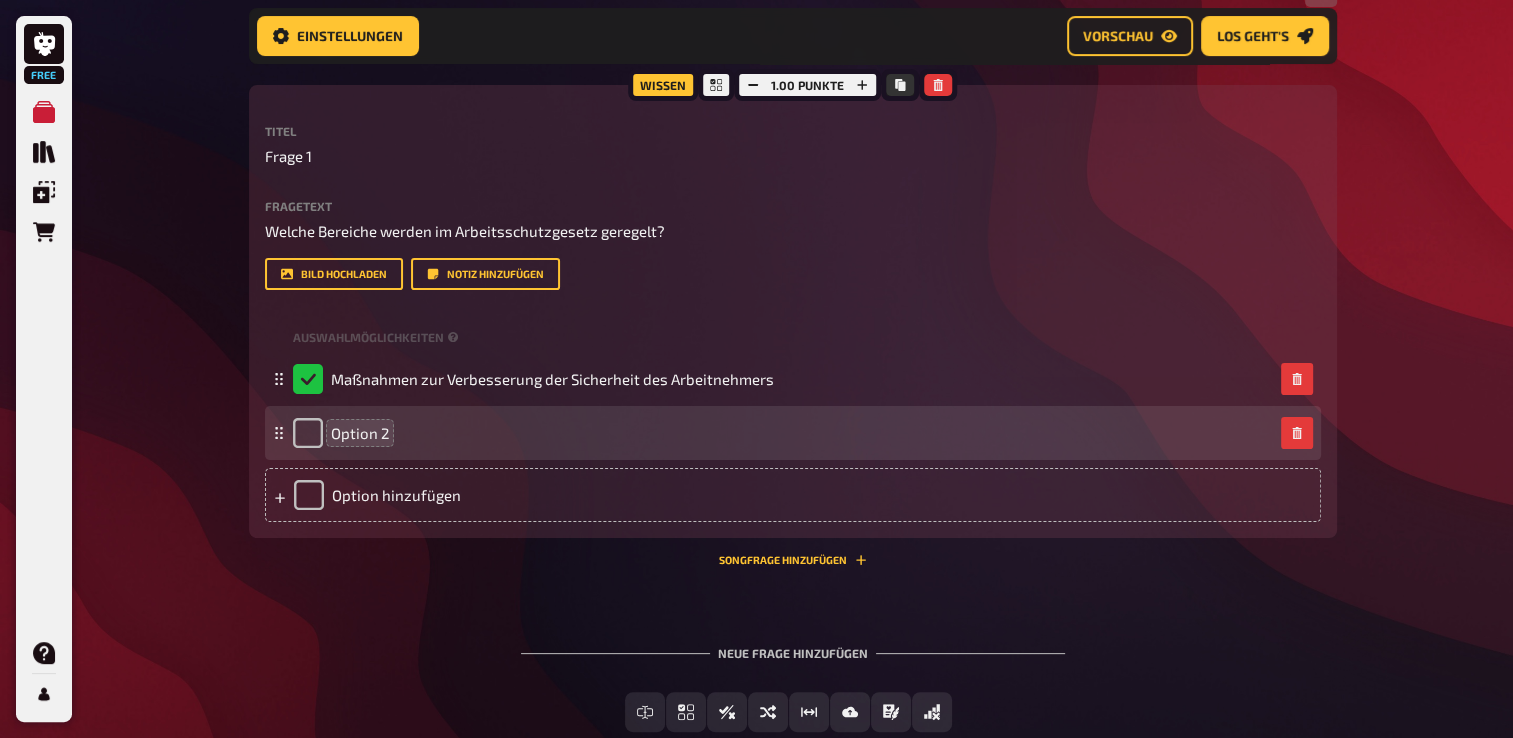 click on "Option 2" at bounding box center [552, 379] 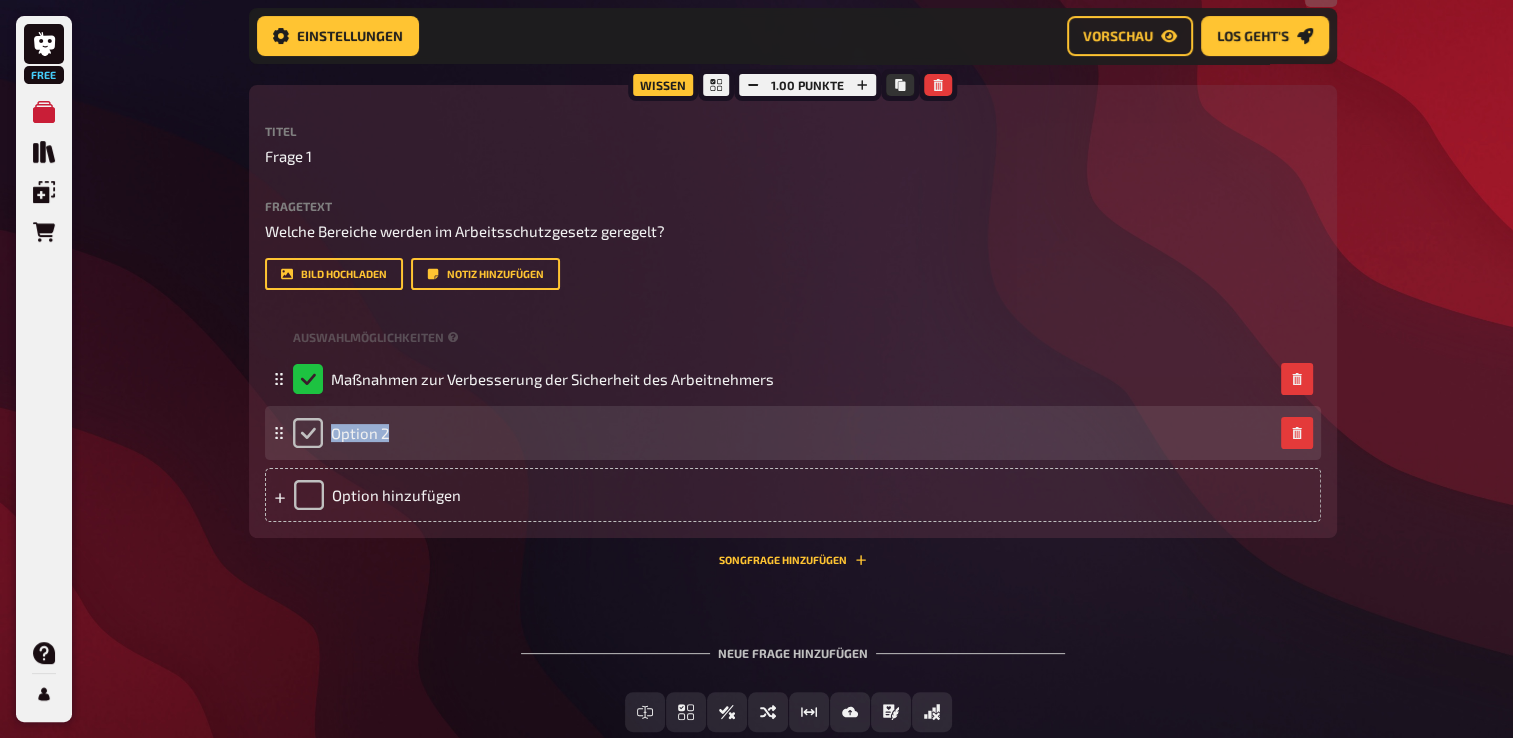 drag, startPoint x: 385, startPoint y: 566, endPoint x: 303, endPoint y: 574, distance: 82.38932 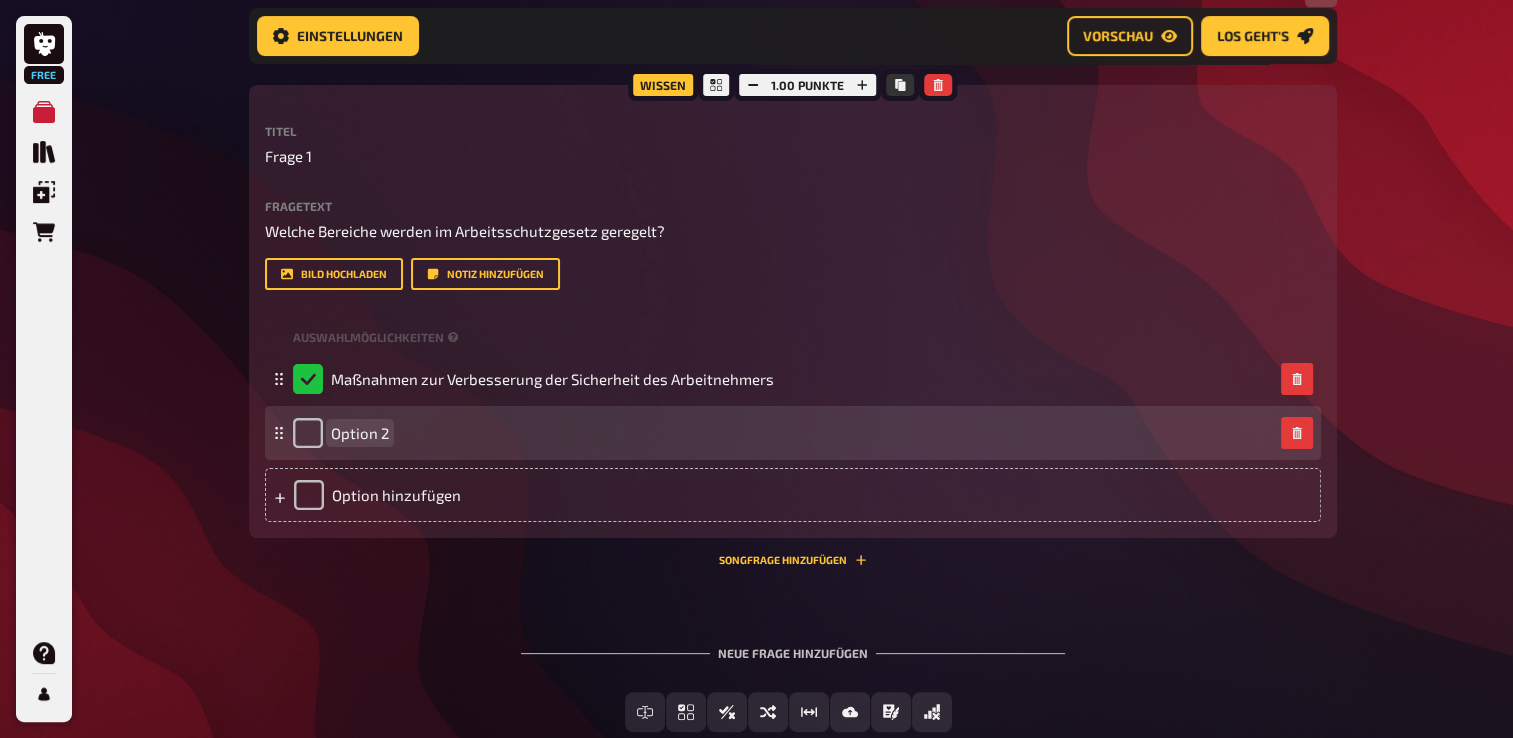 paste 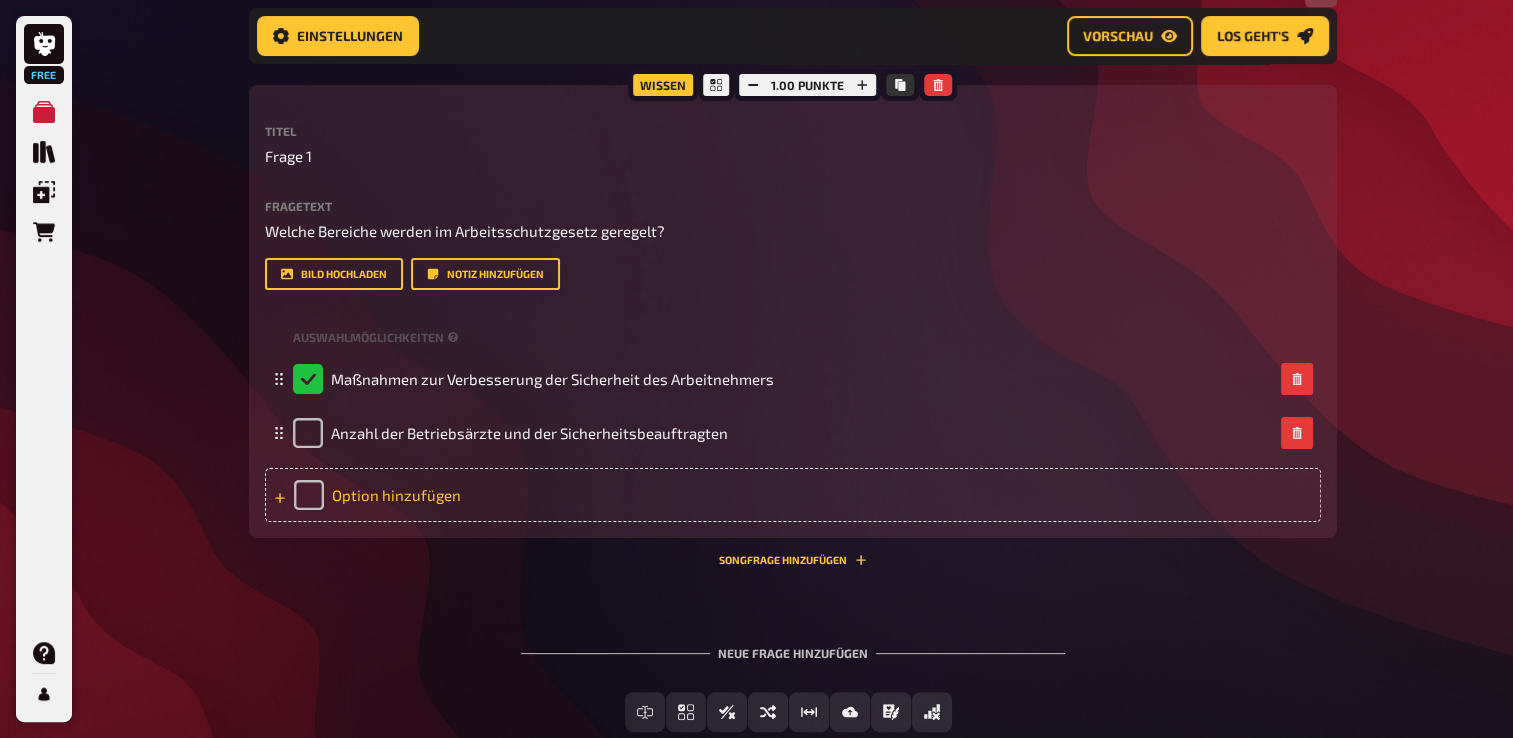 click on "Option hinzufügen" at bounding box center [793, 495] 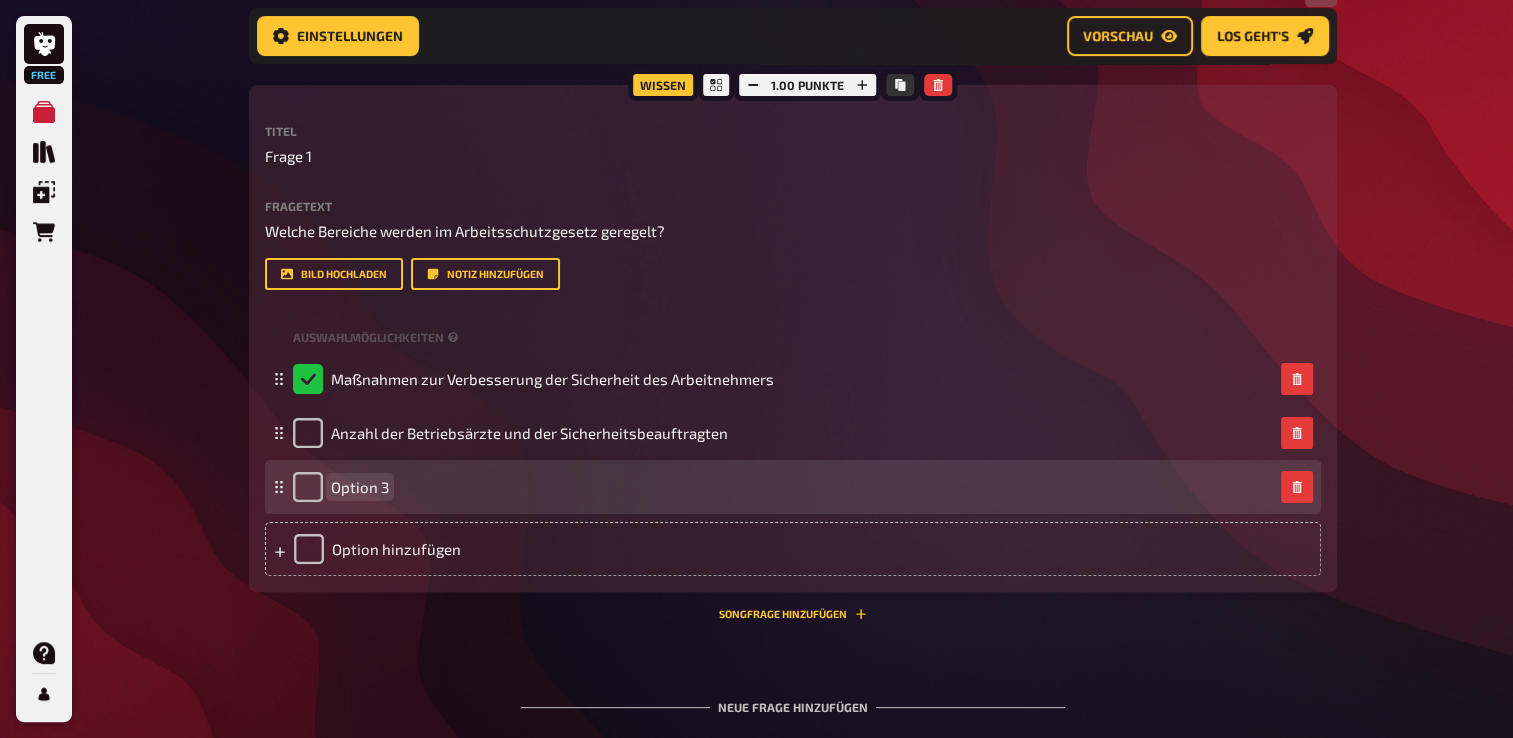 paste 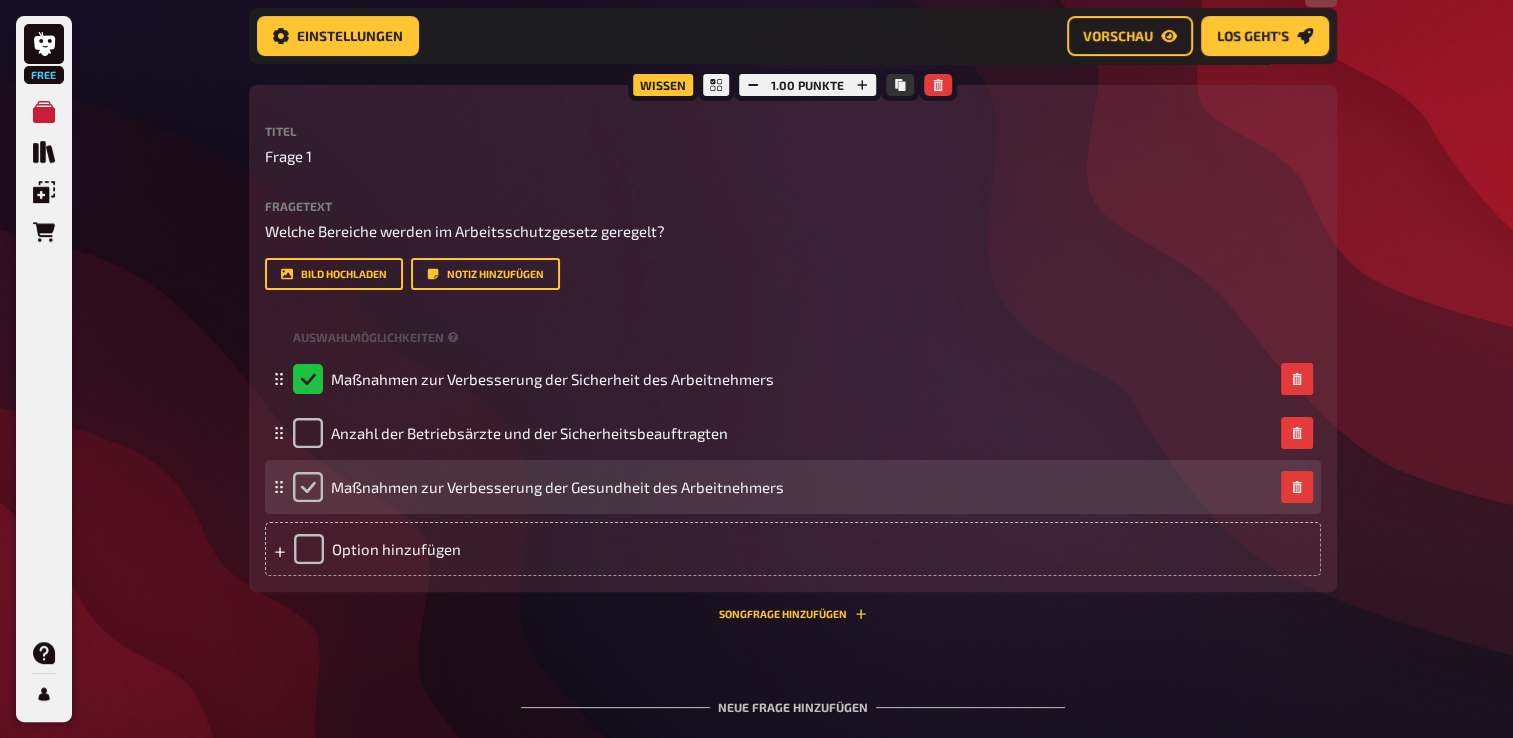 click at bounding box center (308, 379) 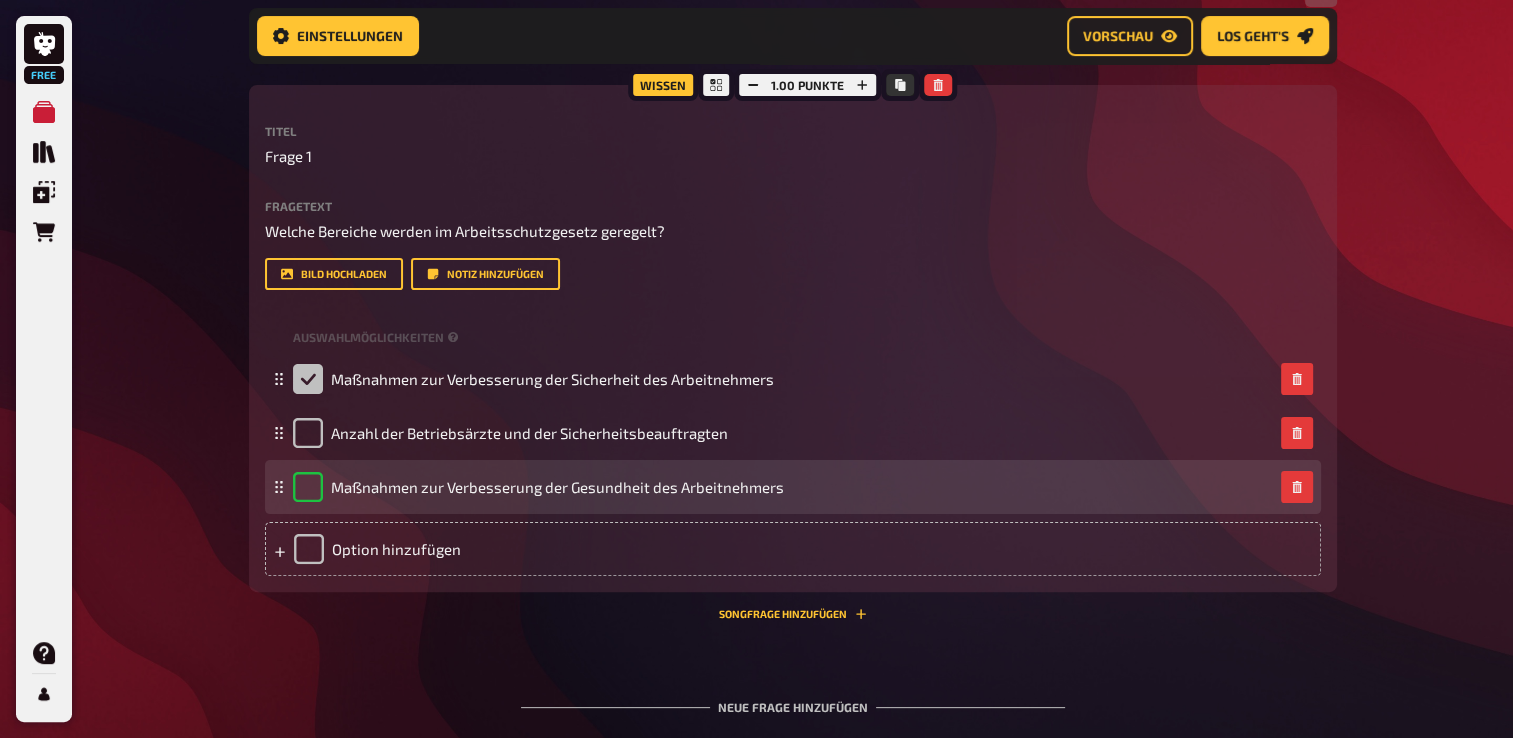 checkbox on "true" 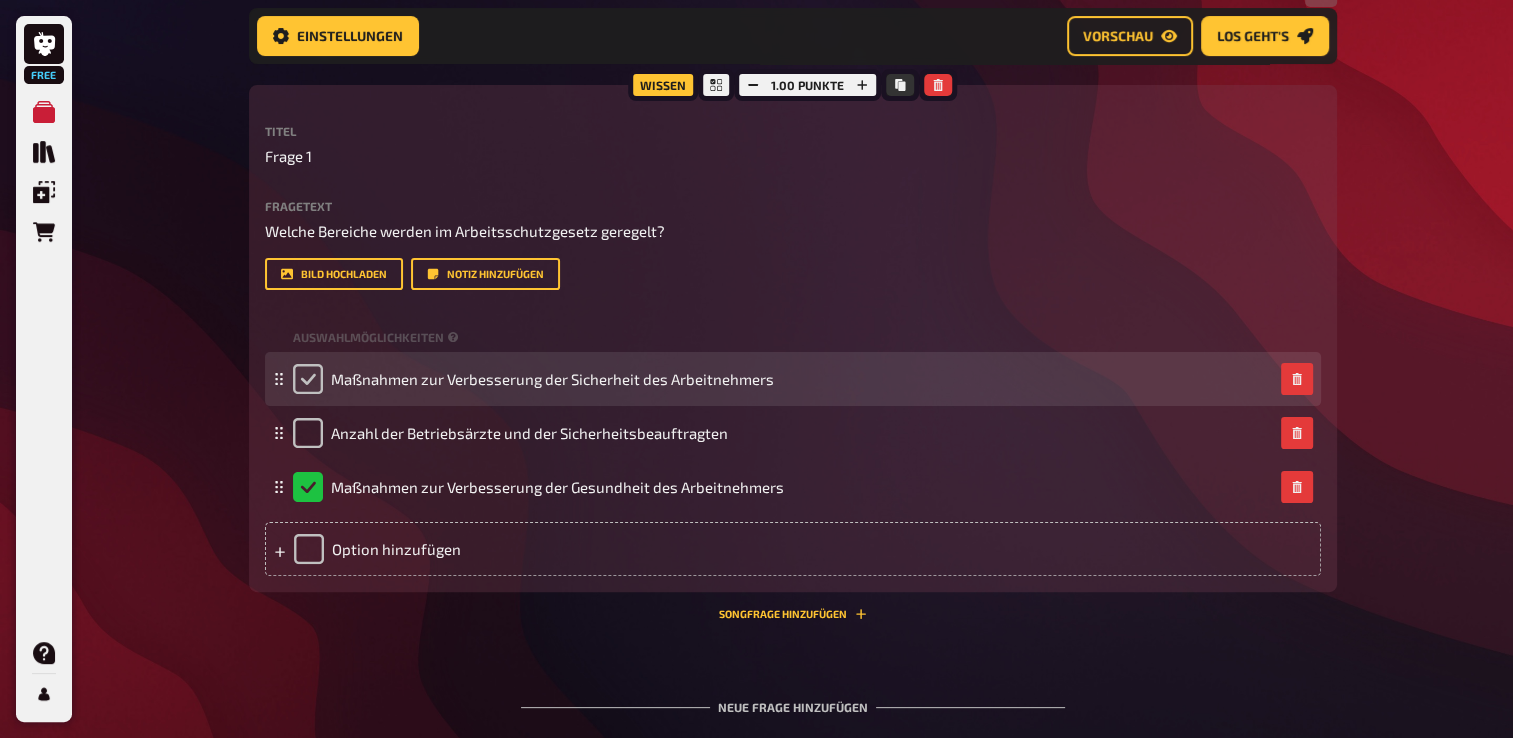 click at bounding box center (308, 379) 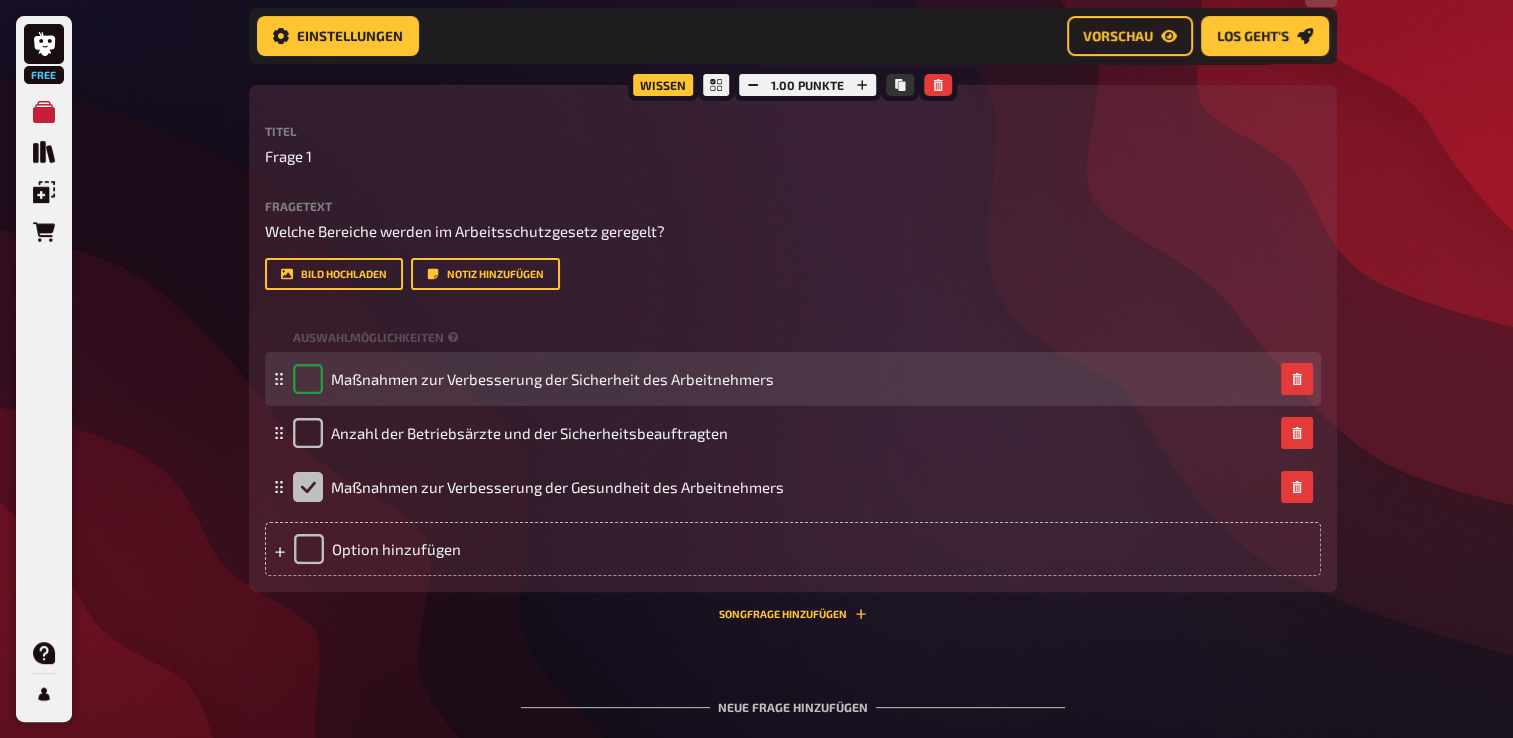 checkbox on "true" 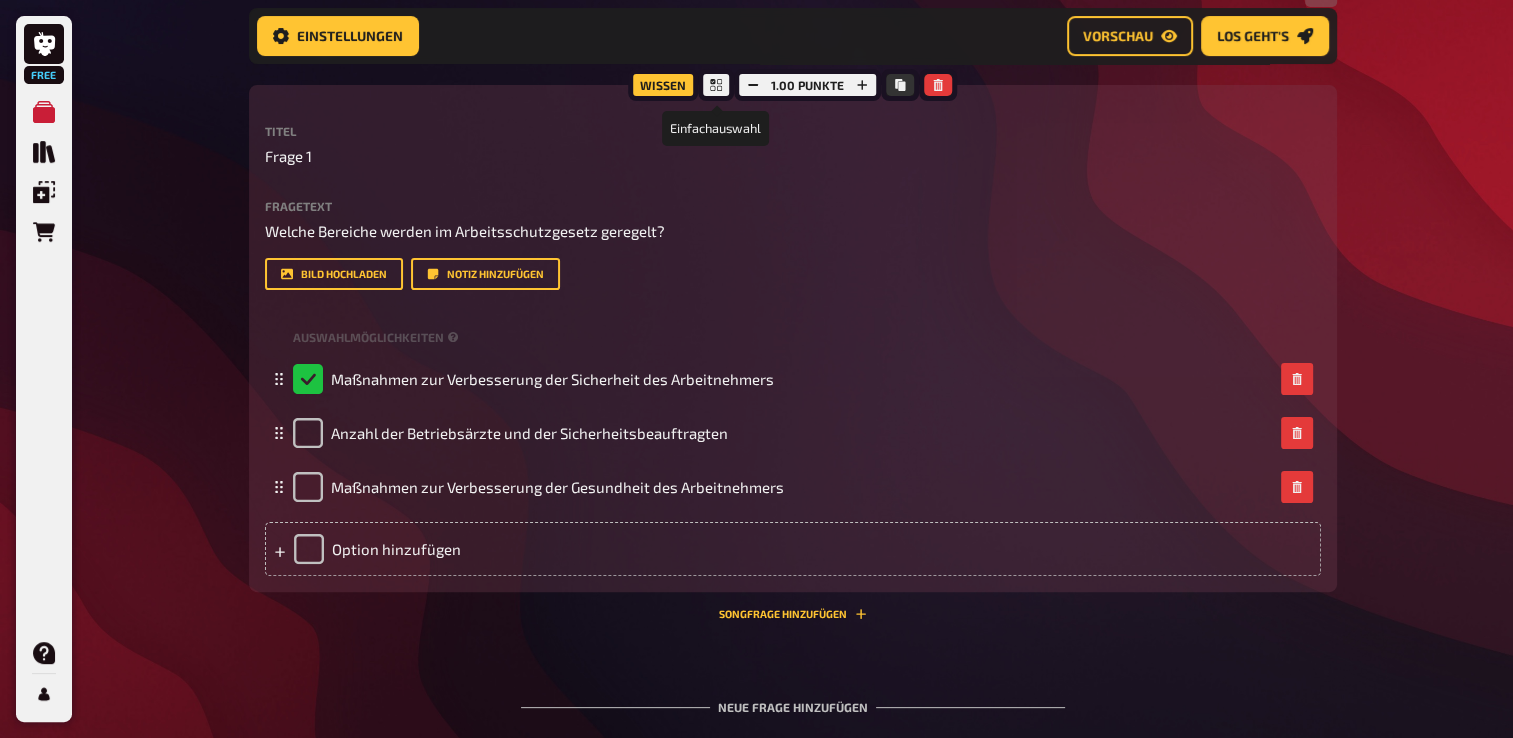 click at bounding box center (716, 85) 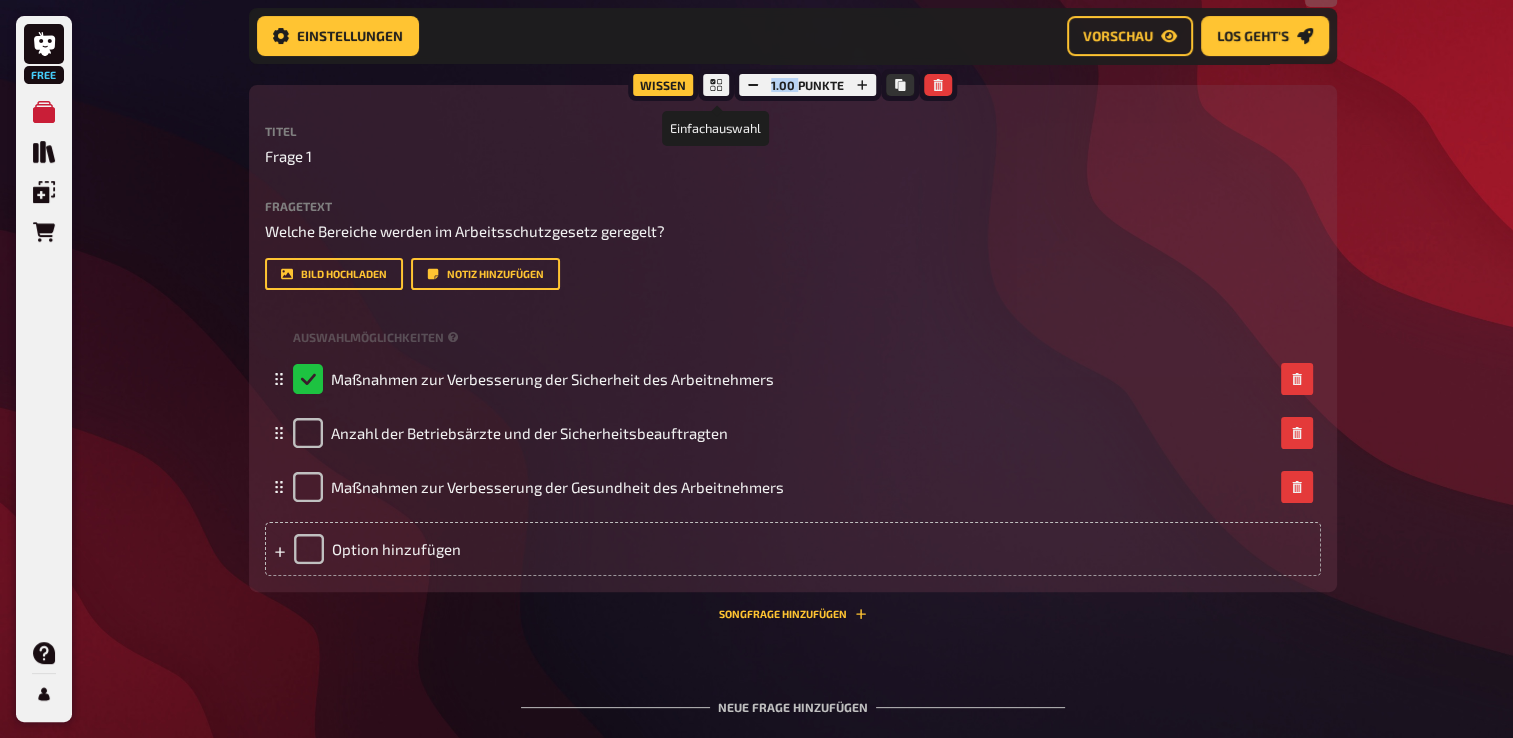 click at bounding box center [716, 85] 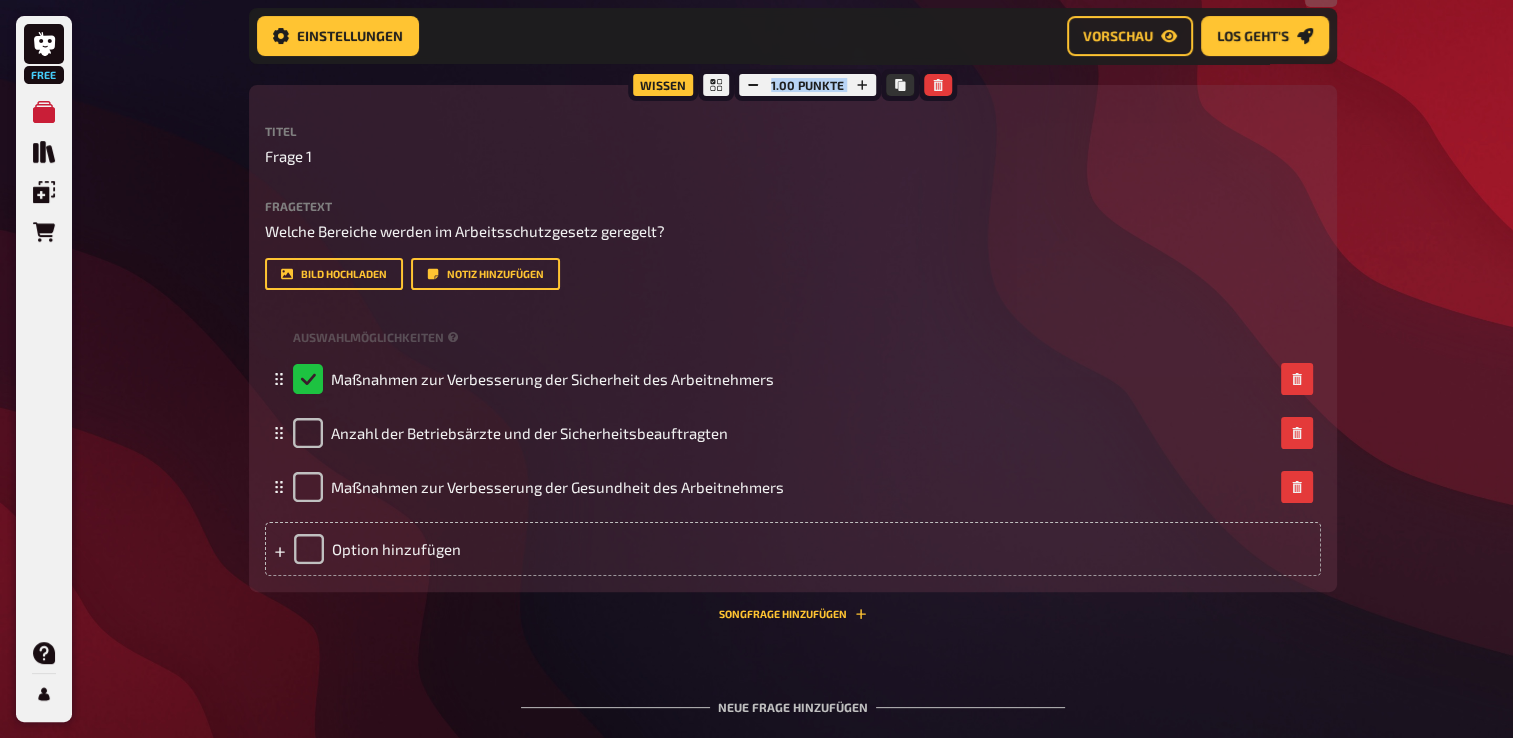 click at bounding box center [716, 85] 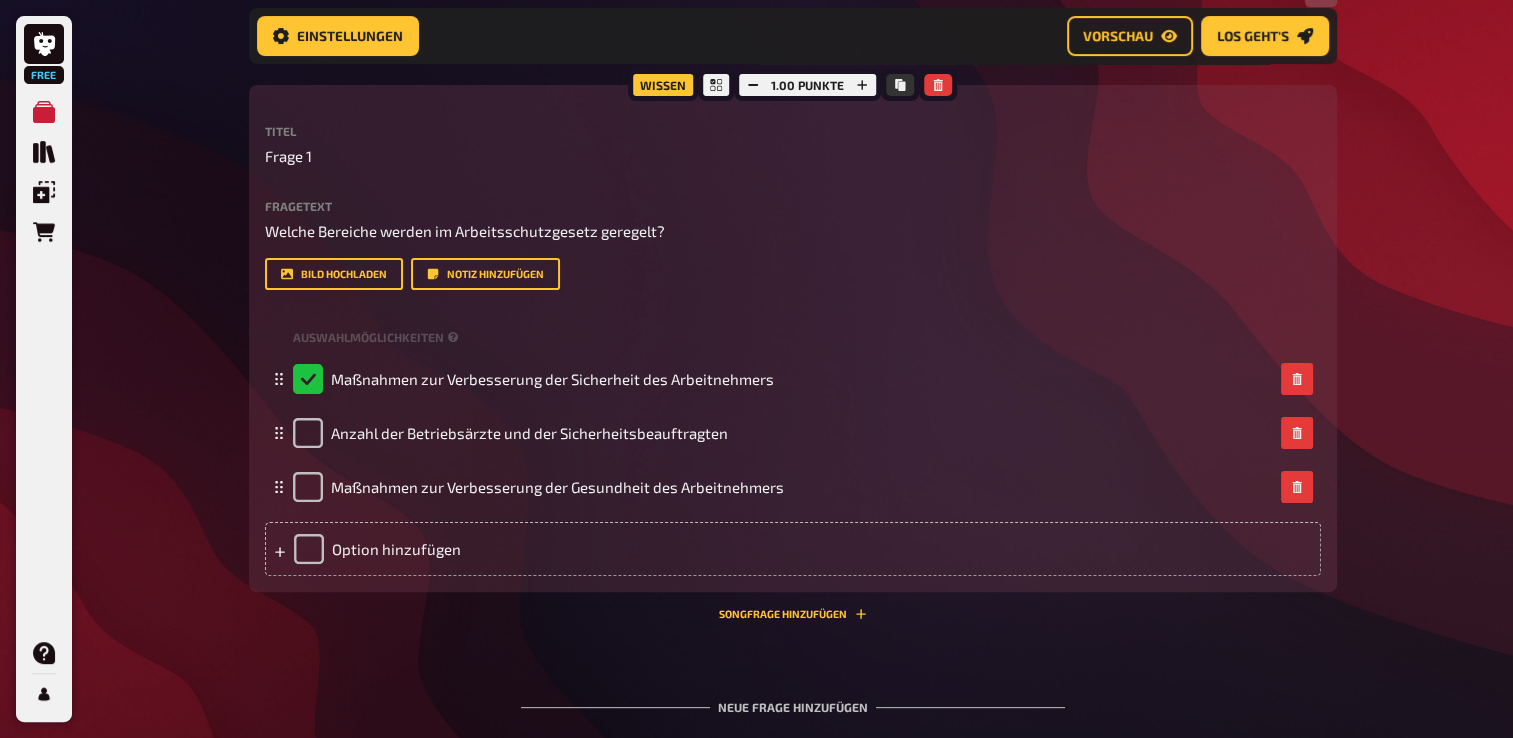 click on "Titel" at bounding box center [793, 131] 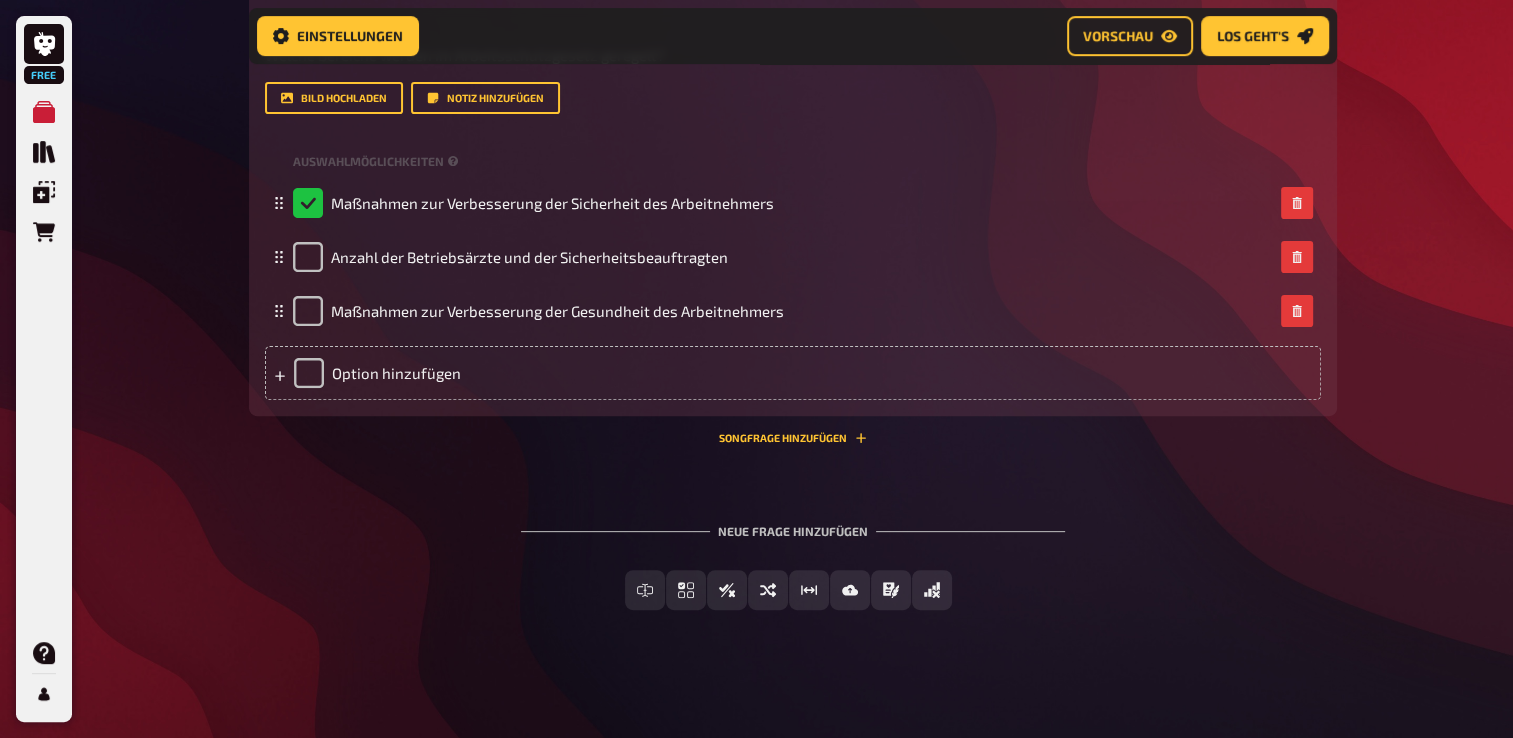 scroll, scrollTop: 697, scrollLeft: 0, axis: vertical 